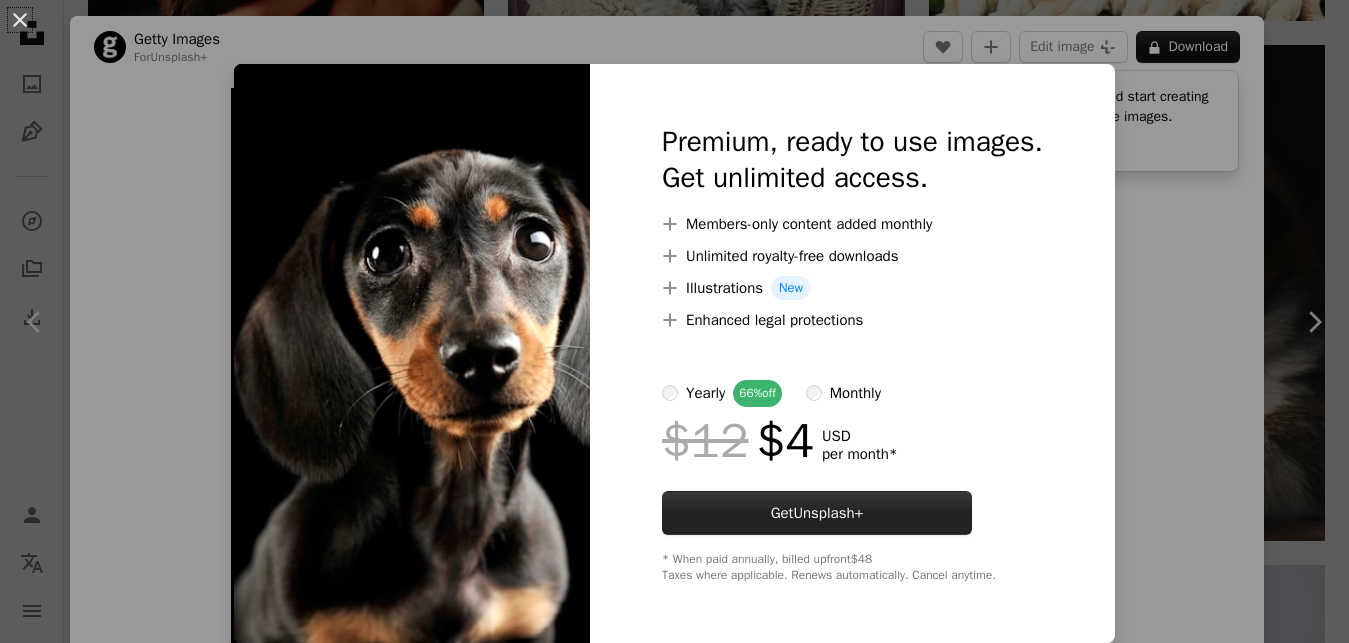 scroll, scrollTop: 992, scrollLeft: 0, axis: vertical 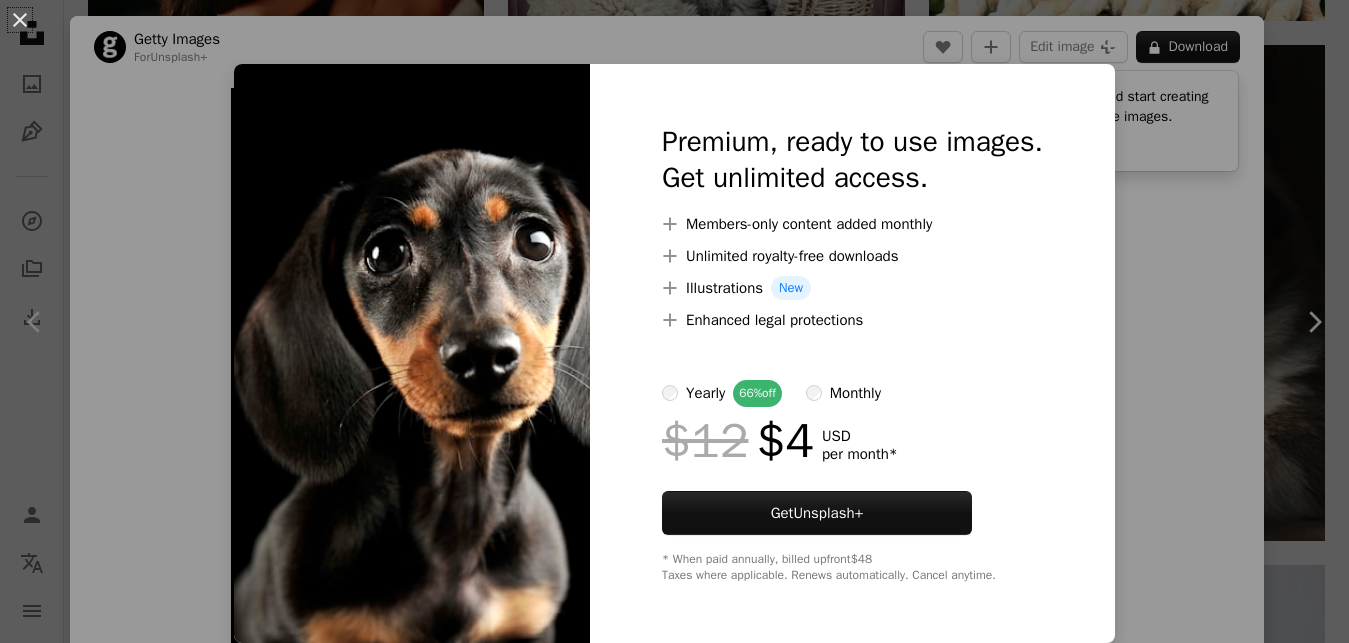 click on "New" at bounding box center (791, 288) 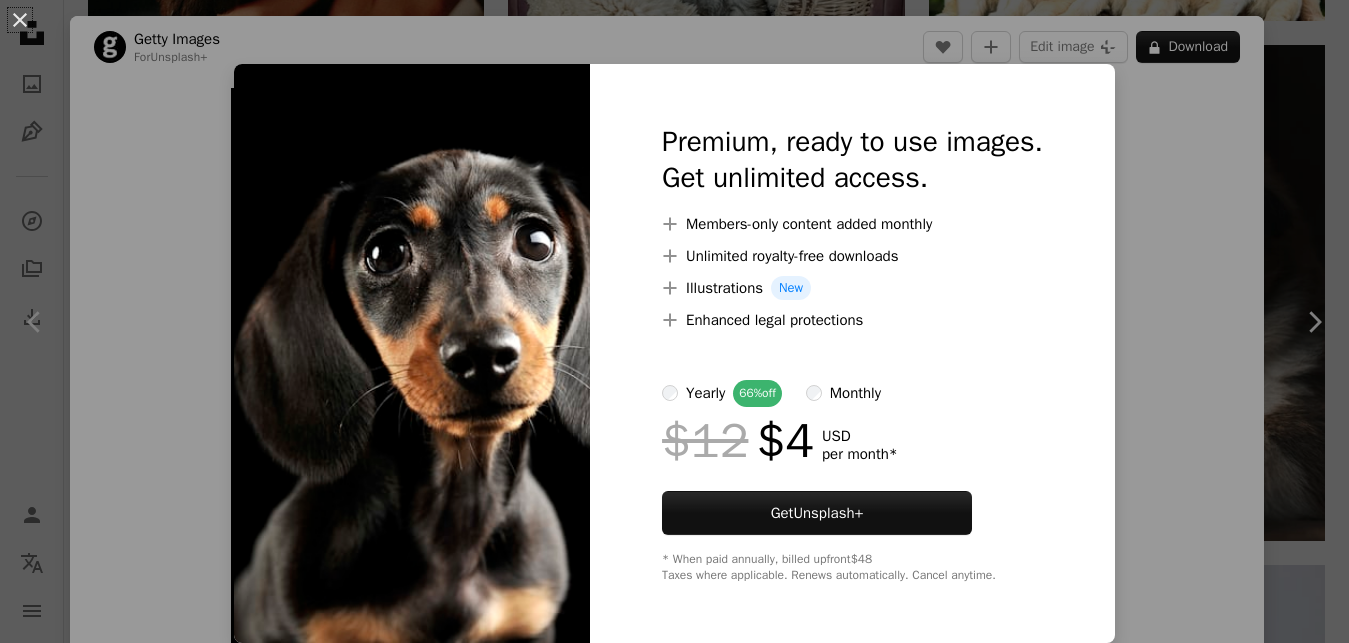 click on "An X shape Premium, ready to use images. Get unlimited access. A plus sign Members-only content added monthly A plus sign Unlimited royalty-free downloads A plus sign Illustrations  New A plus sign Enhanced legal protections yearly 66%  off monthly $12   $4 USD per month * Get  Unsplash+ * When paid annually, billed upfront  $48 Taxes where applicable. Renews automatically. Cancel anytime." at bounding box center [674, 321] 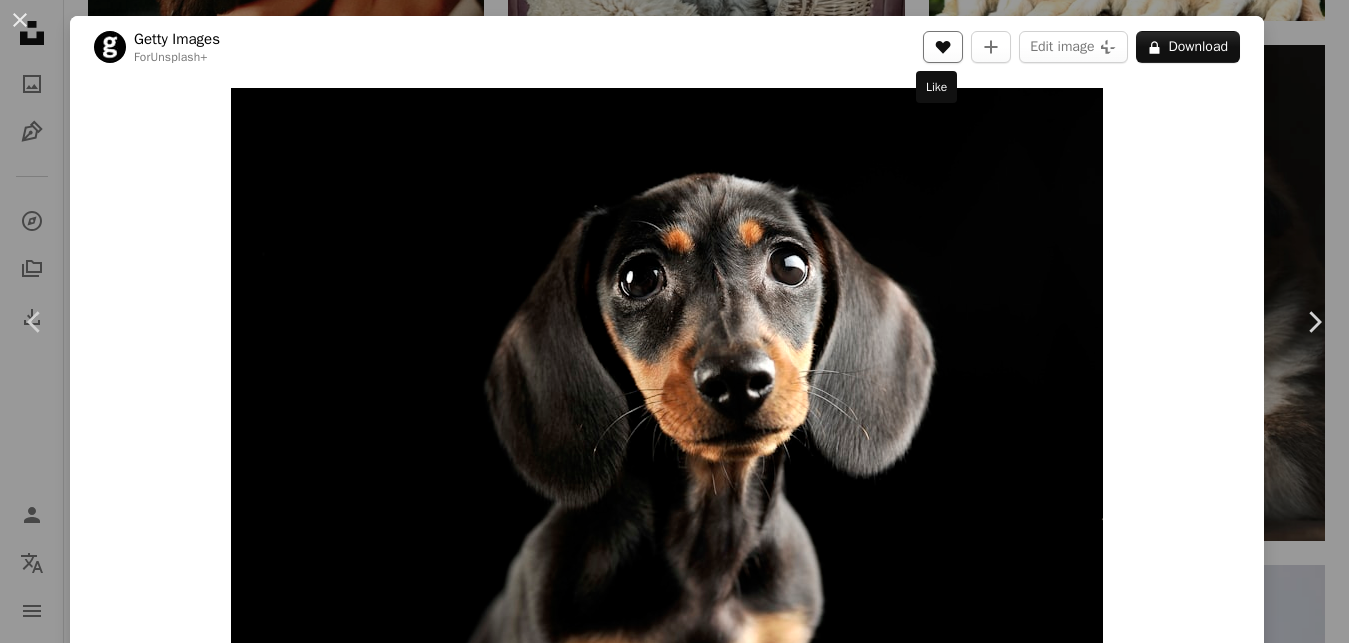 click on "A heart" 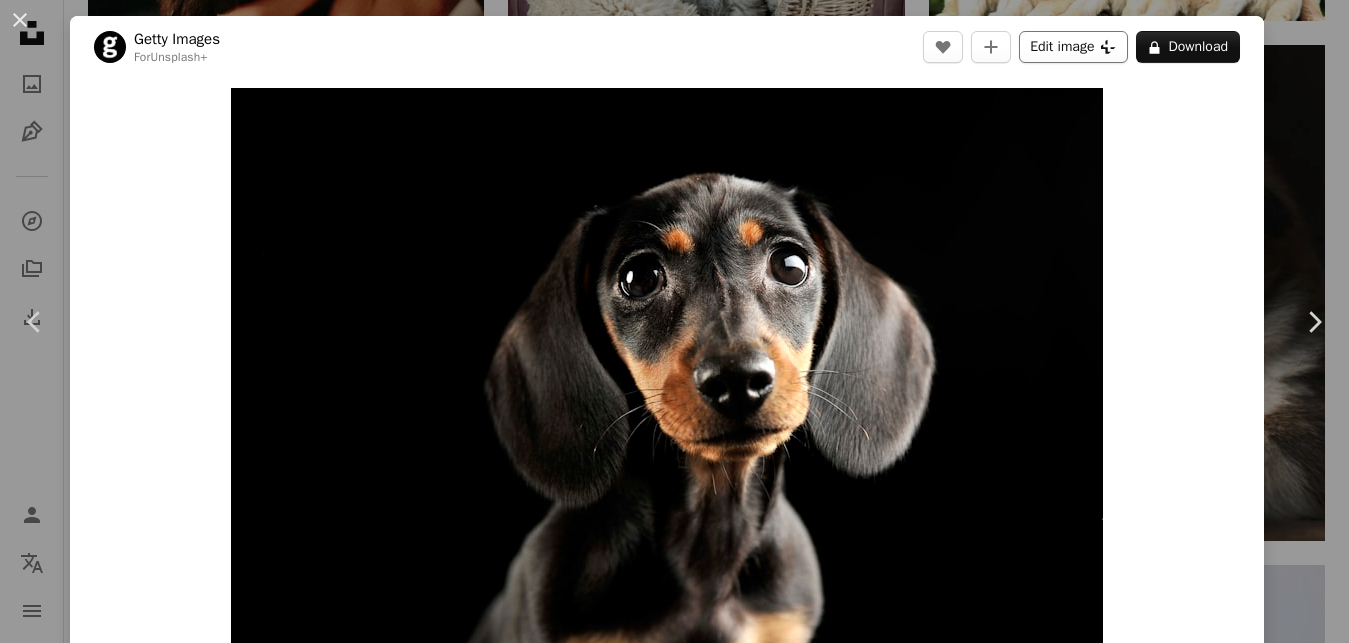 click on "An X shape Join Unsplash Already have an account?  Login First name Last name Email Username  (only letters, numbers and underscores) Password  (min. 8 char) Join By joining, you agree to the  Terms  and  Privacy Policy ." at bounding box center (674, 3353) 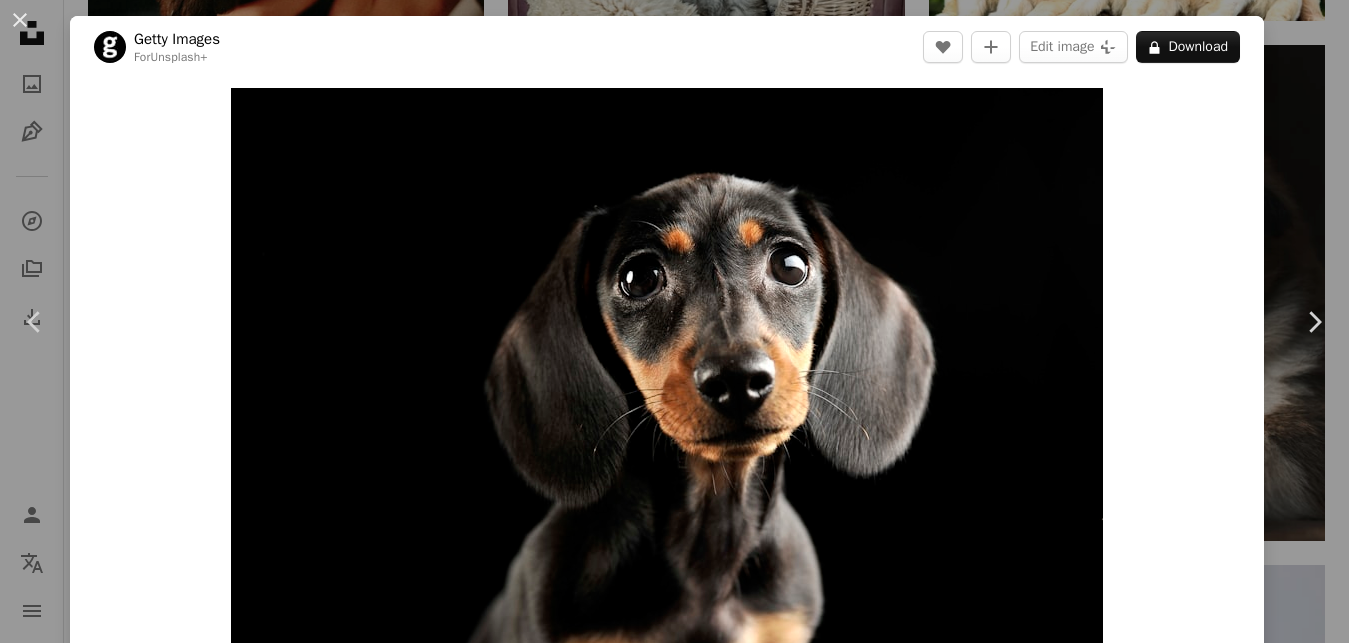 click on "An X shape Premium, ready to use images. Get unlimited access. A plus sign Members-only content added monthly A plus sign Unlimited royalty-free downloads A plus sign Illustrations  New A plus sign Enhanced legal protections yearly 66%  off monthly $12   $4 USD per month * Get  Unsplash+ * When paid annually, billed upfront  $48 Taxes where applicable. Renews automatically. Cancel anytime." at bounding box center [674, 3353] 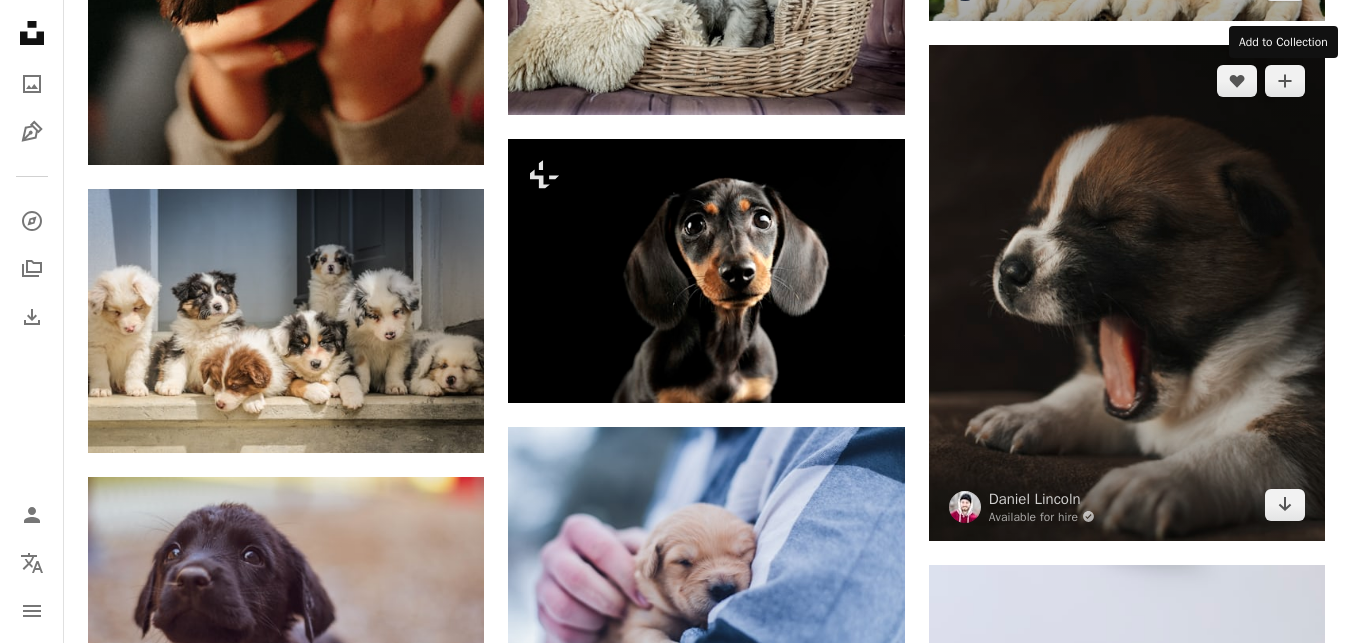 scroll, scrollTop: 991, scrollLeft: 0, axis: vertical 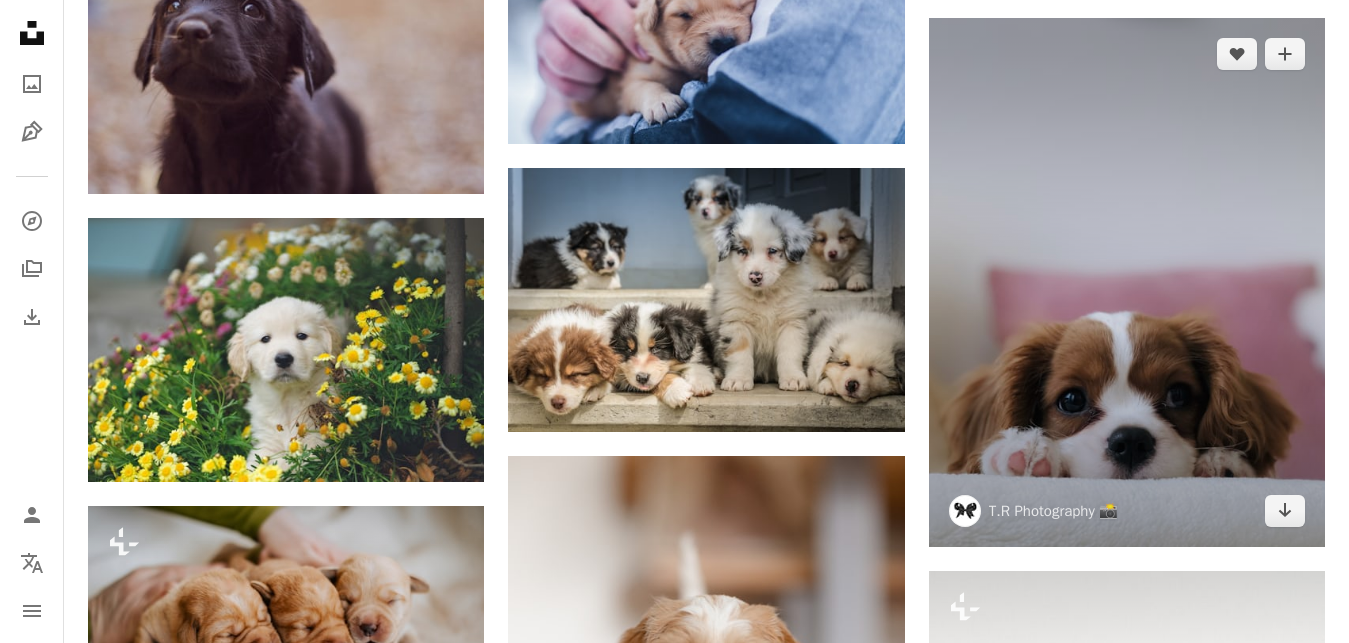click at bounding box center [1127, 282] 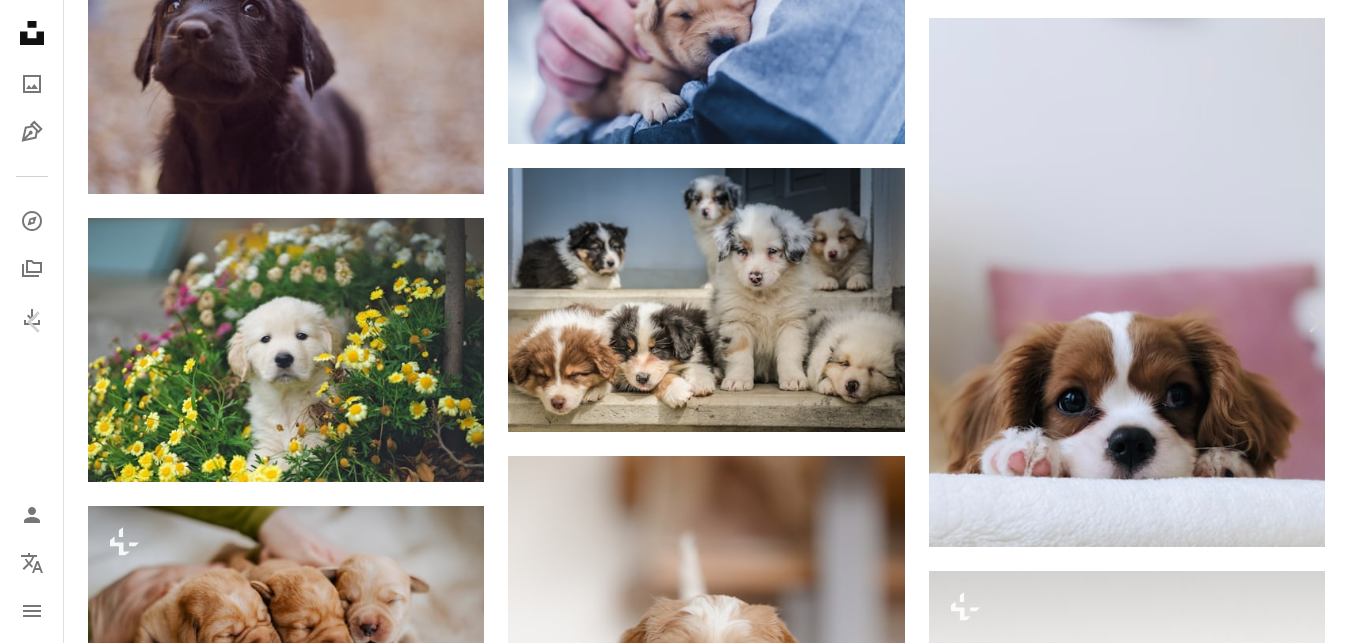 click on "Download free" at bounding box center [1150, 2532] 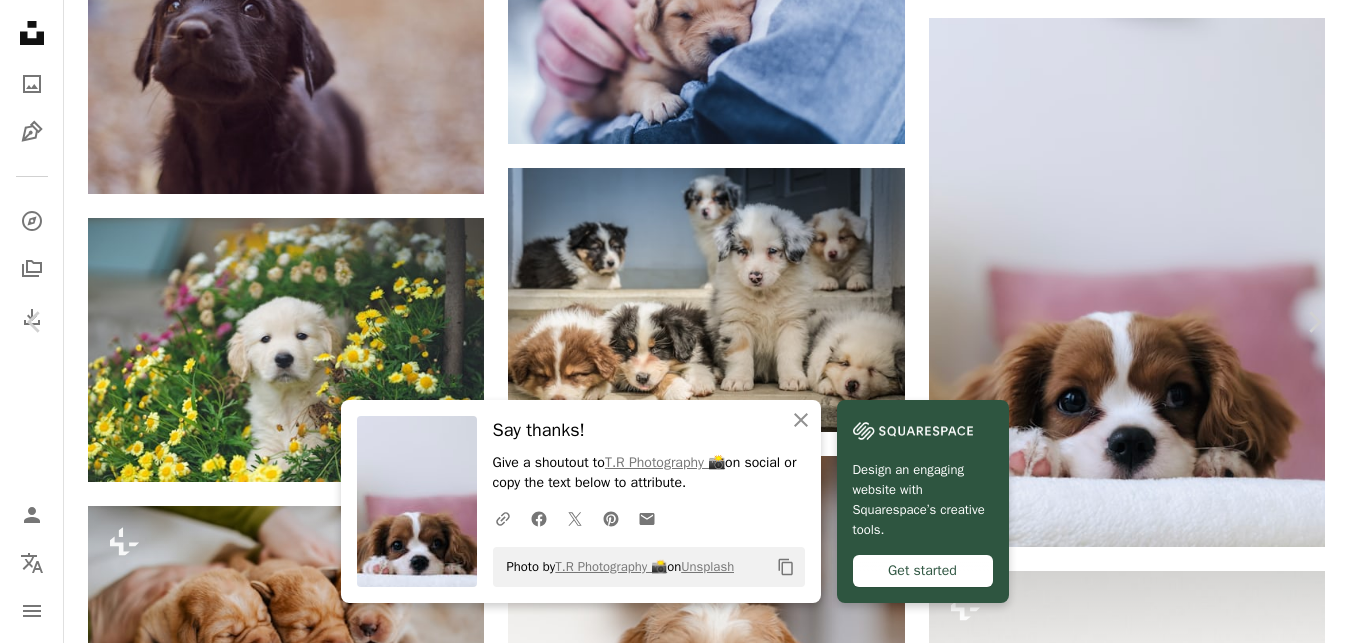 click on "Download free" at bounding box center (1150, 2532) 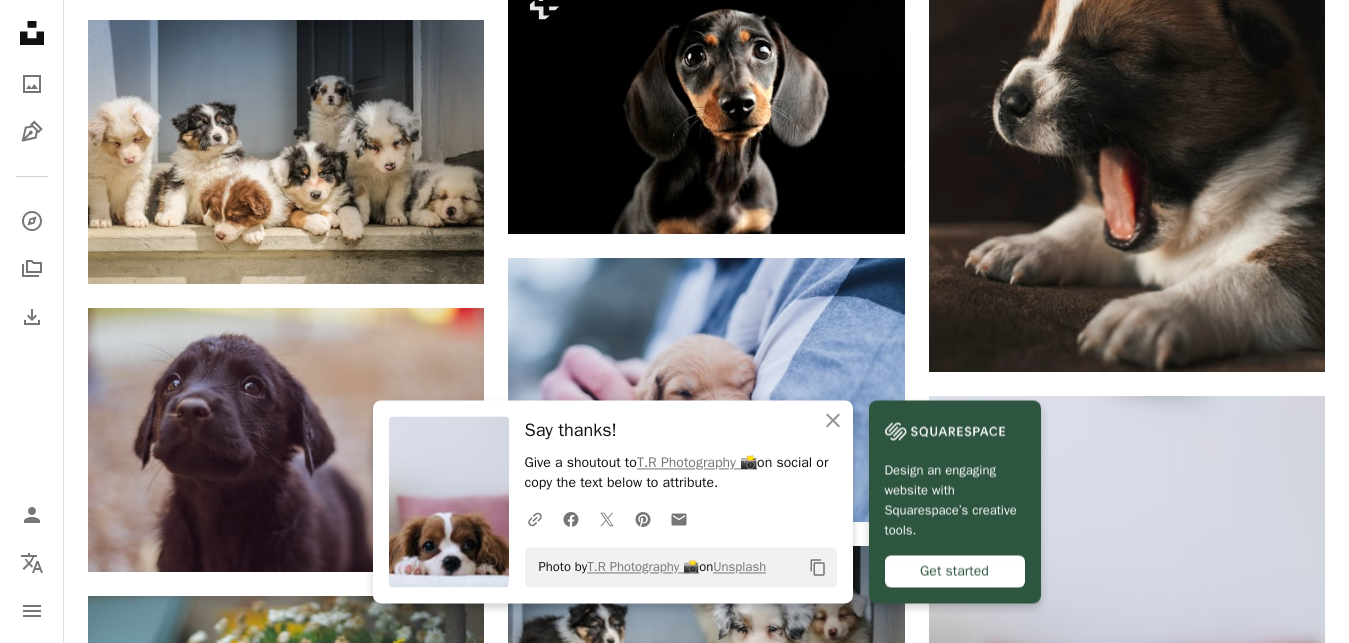 scroll, scrollTop: 1082, scrollLeft: 0, axis: vertical 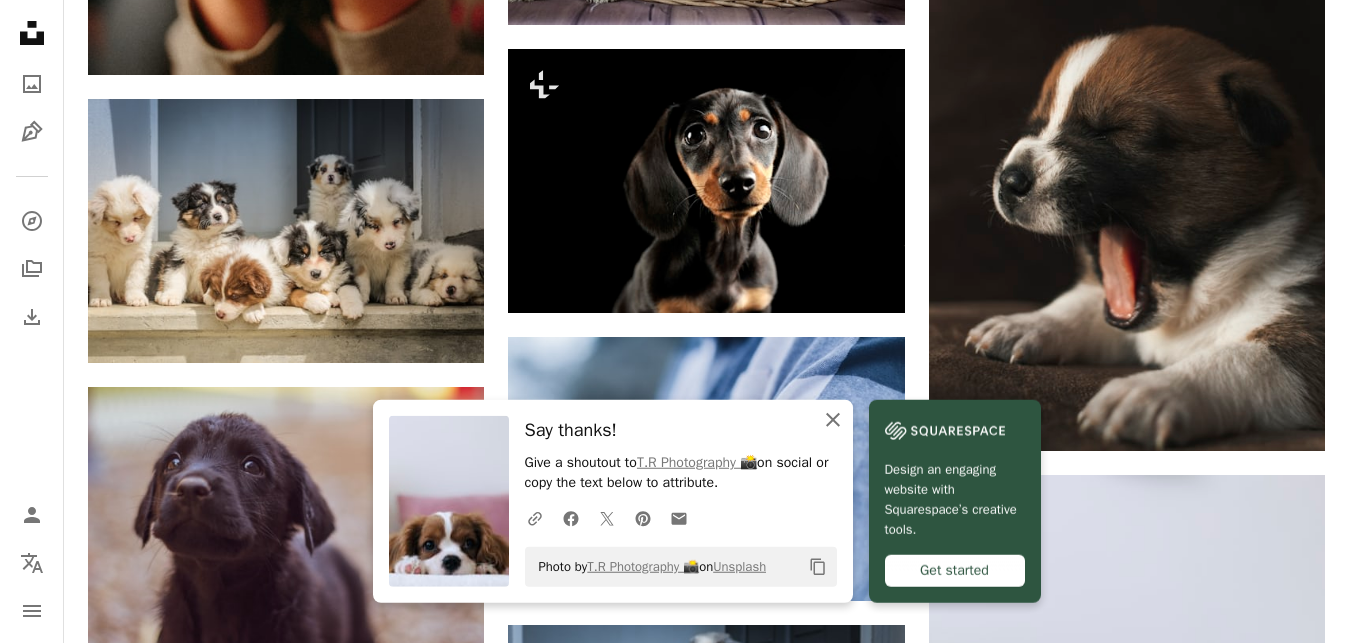 click 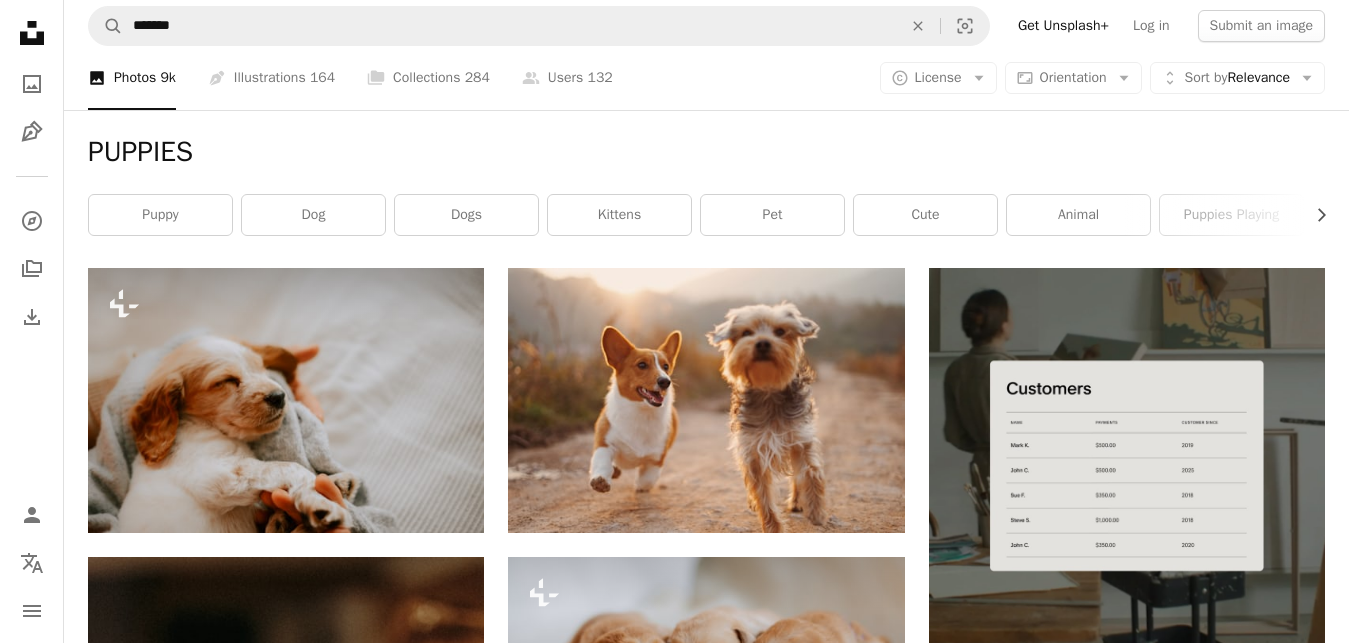 scroll, scrollTop: 0, scrollLeft: 0, axis: both 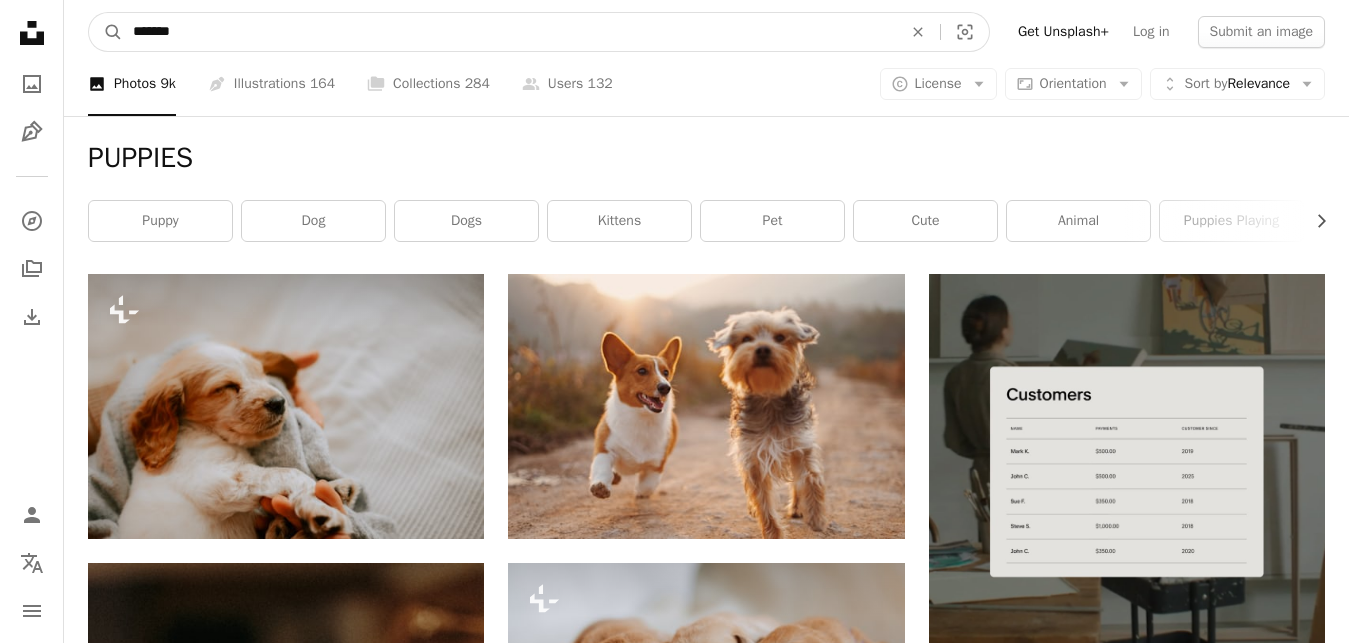 click on "*******" at bounding box center [509, 32] 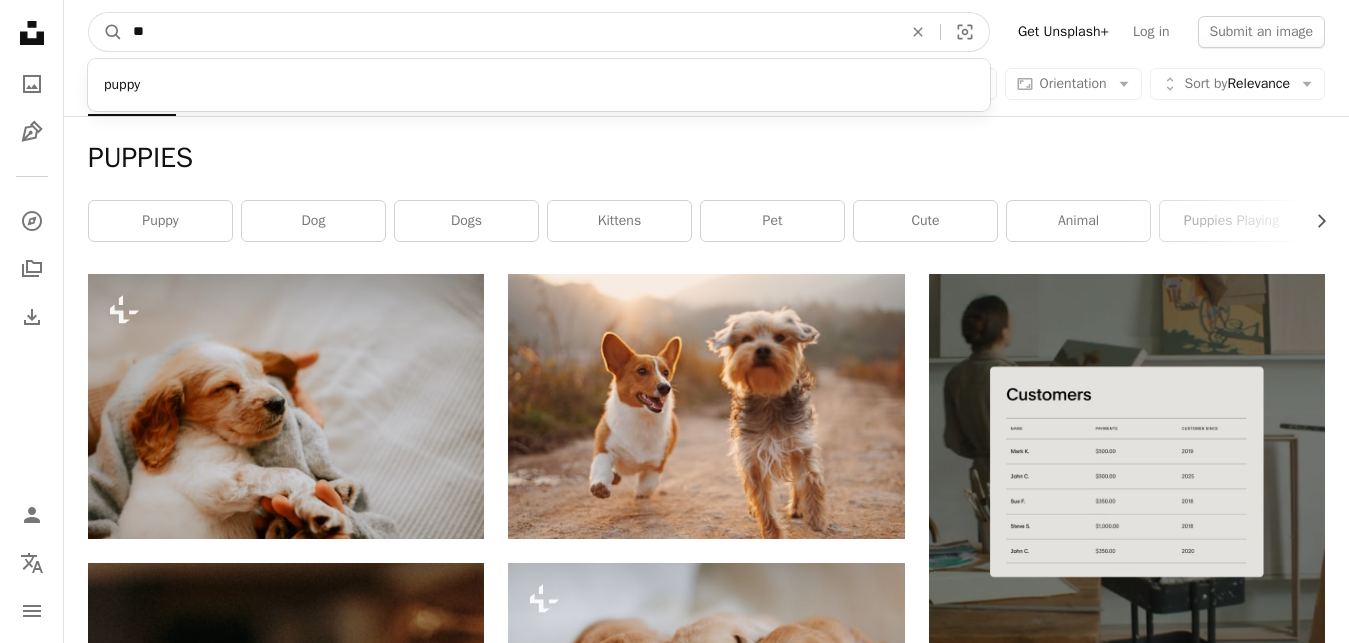type on "*" 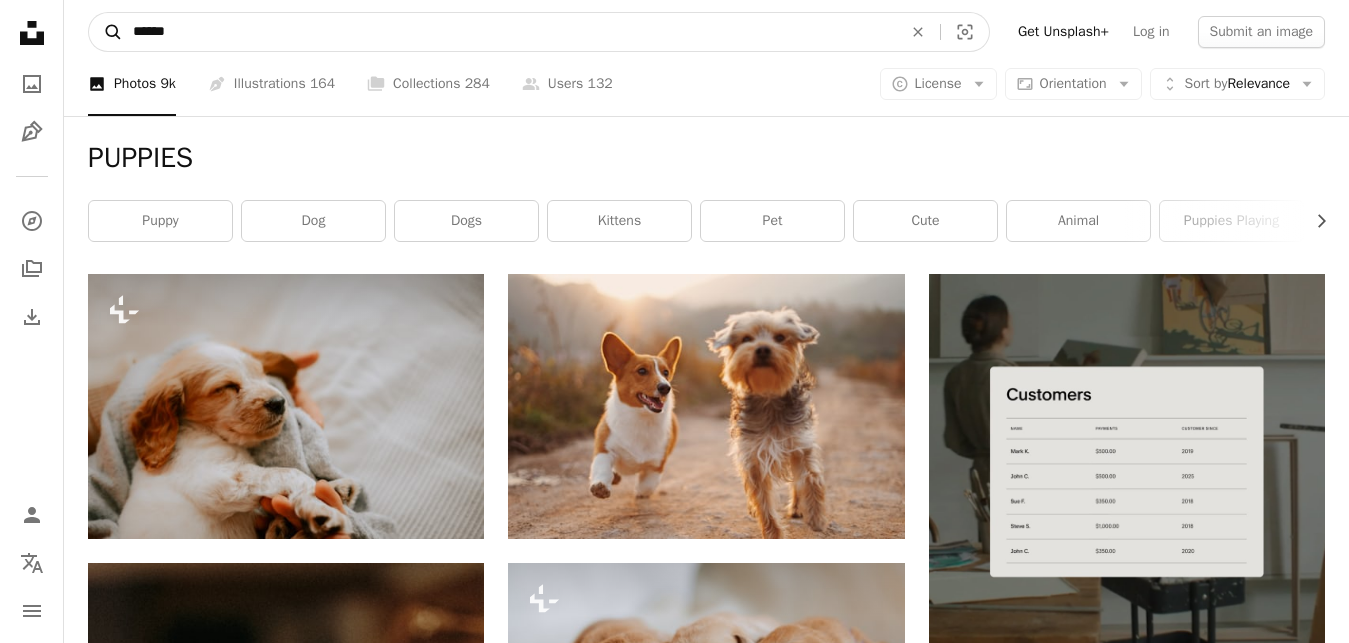 type on "******" 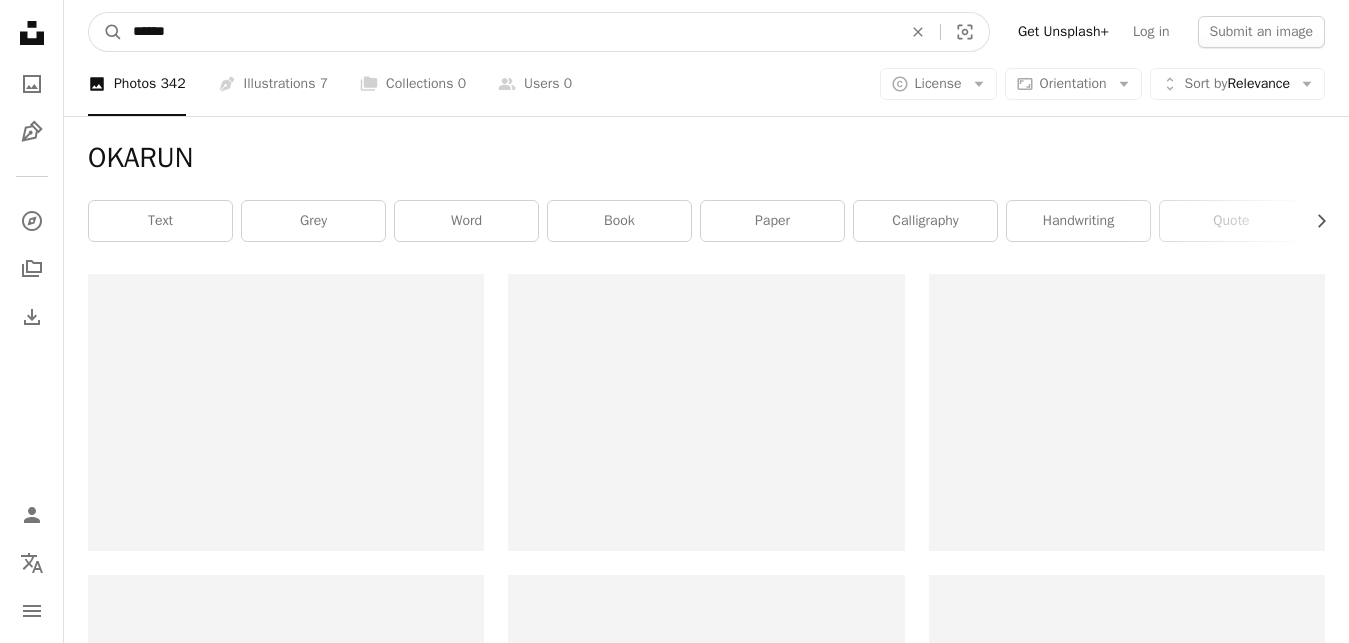click on "******" at bounding box center (509, 32) 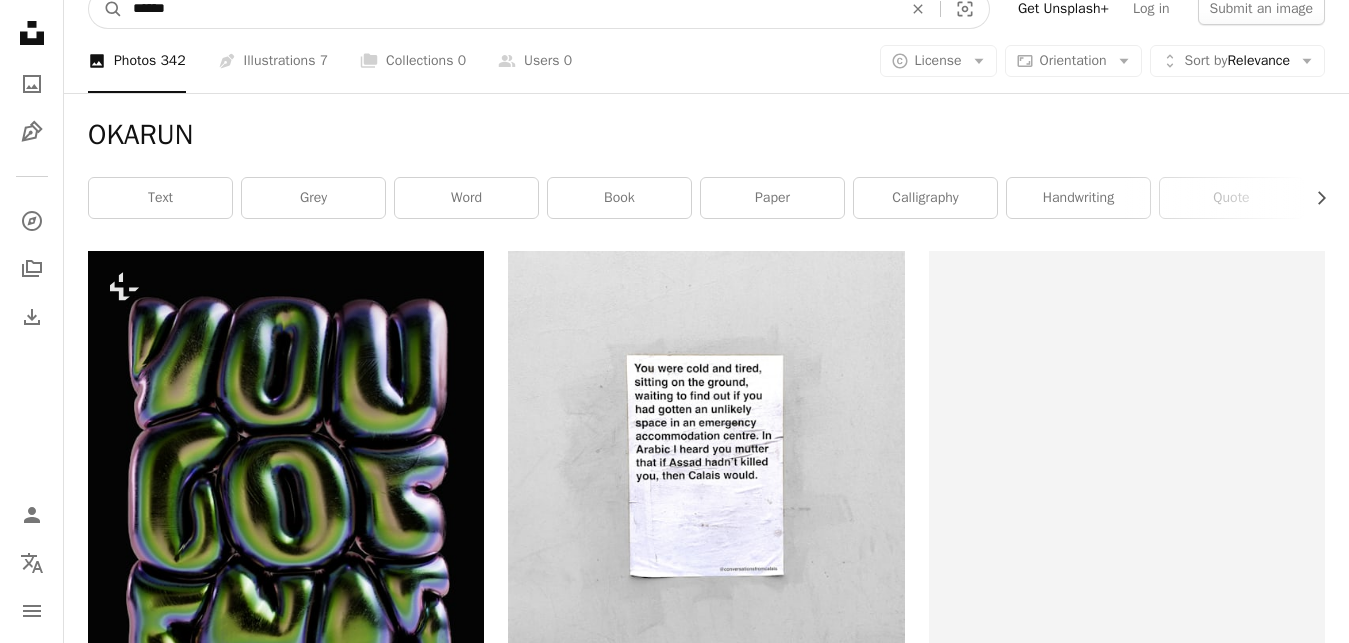 scroll, scrollTop: 0, scrollLeft: 0, axis: both 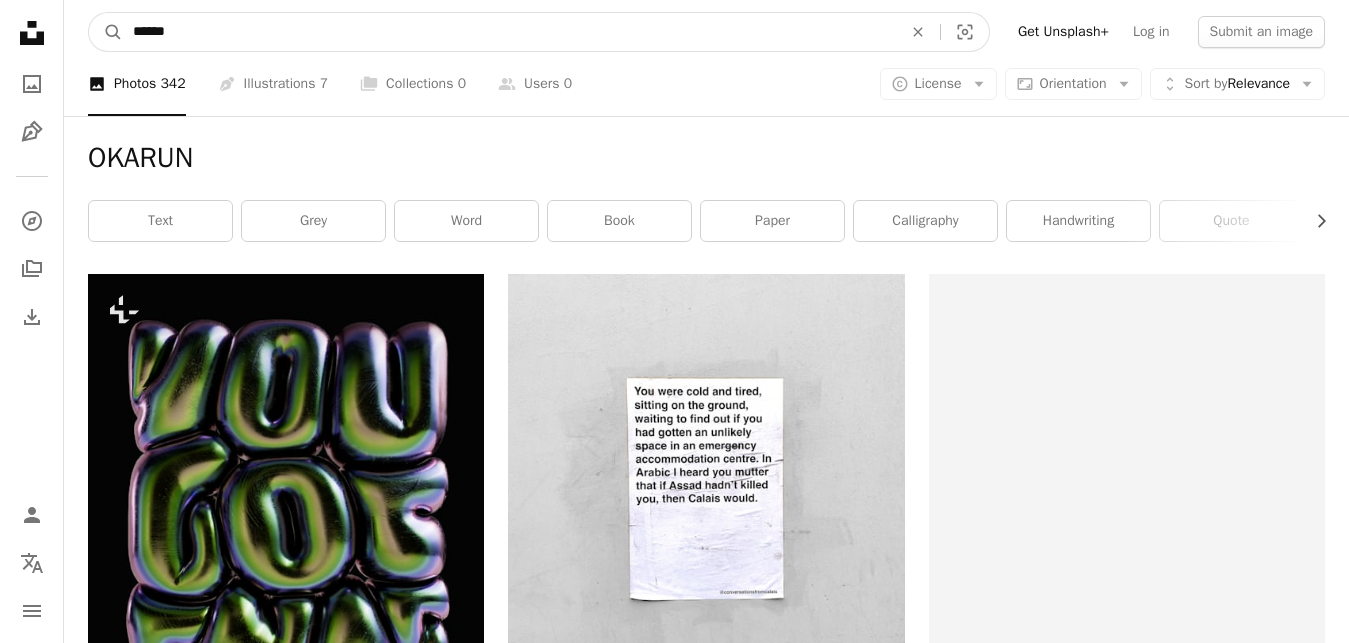 type on "******" 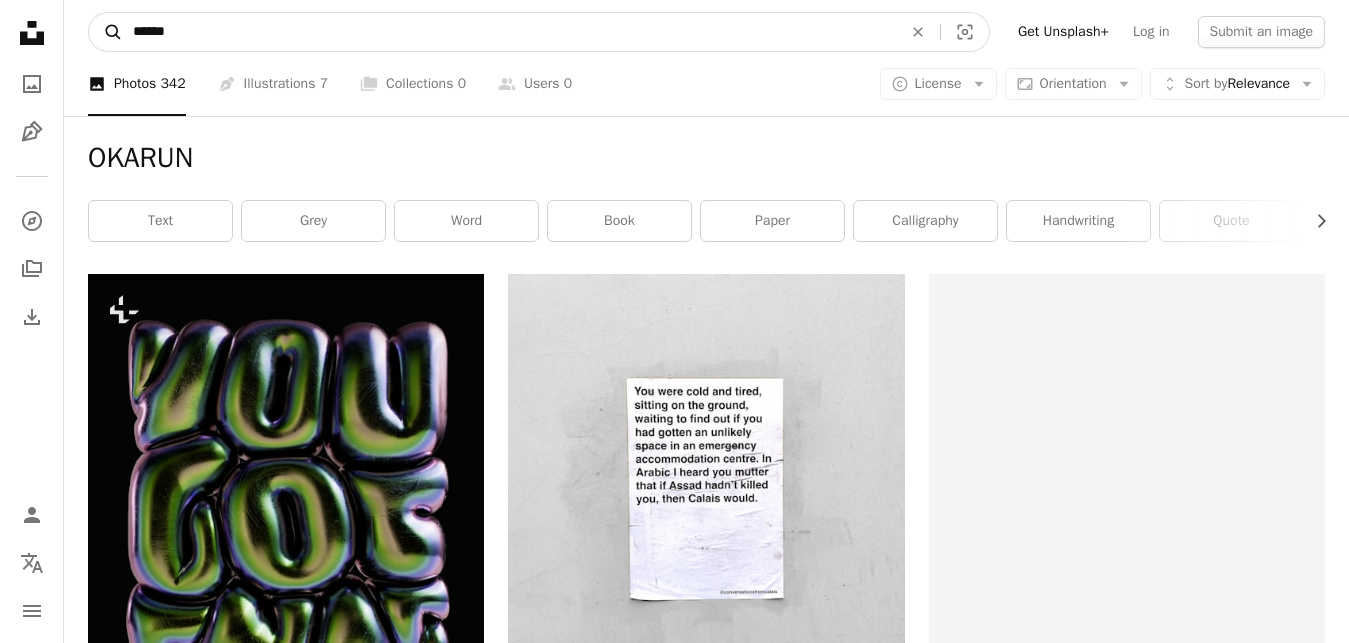 click on "A magnifying glass" 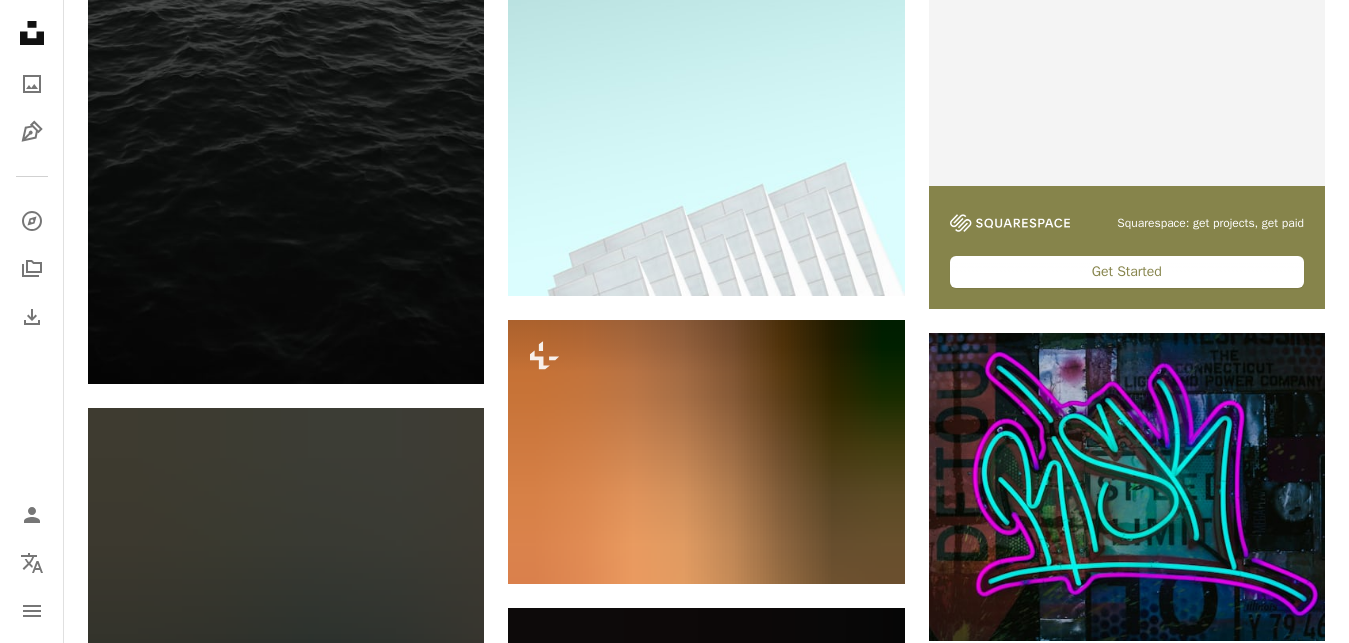 scroll, scrollTop: 0, scrollLeft: 0, axis: both 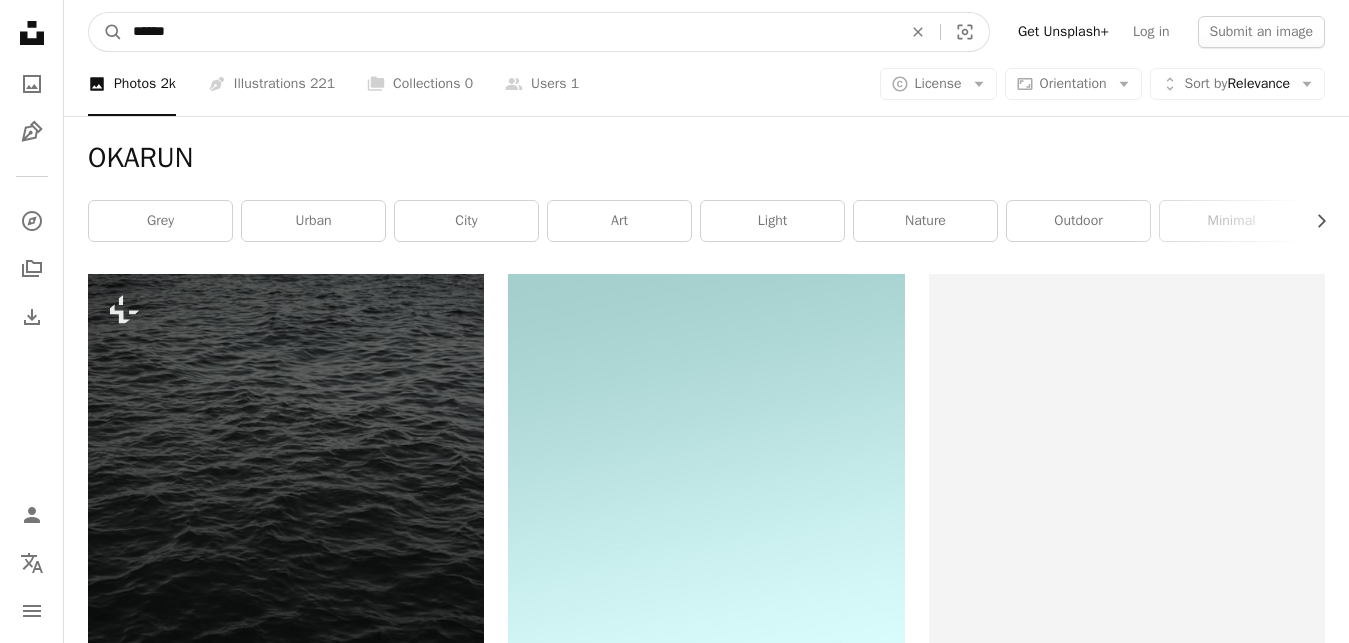 click on "******" at bounding box center (509, 32) 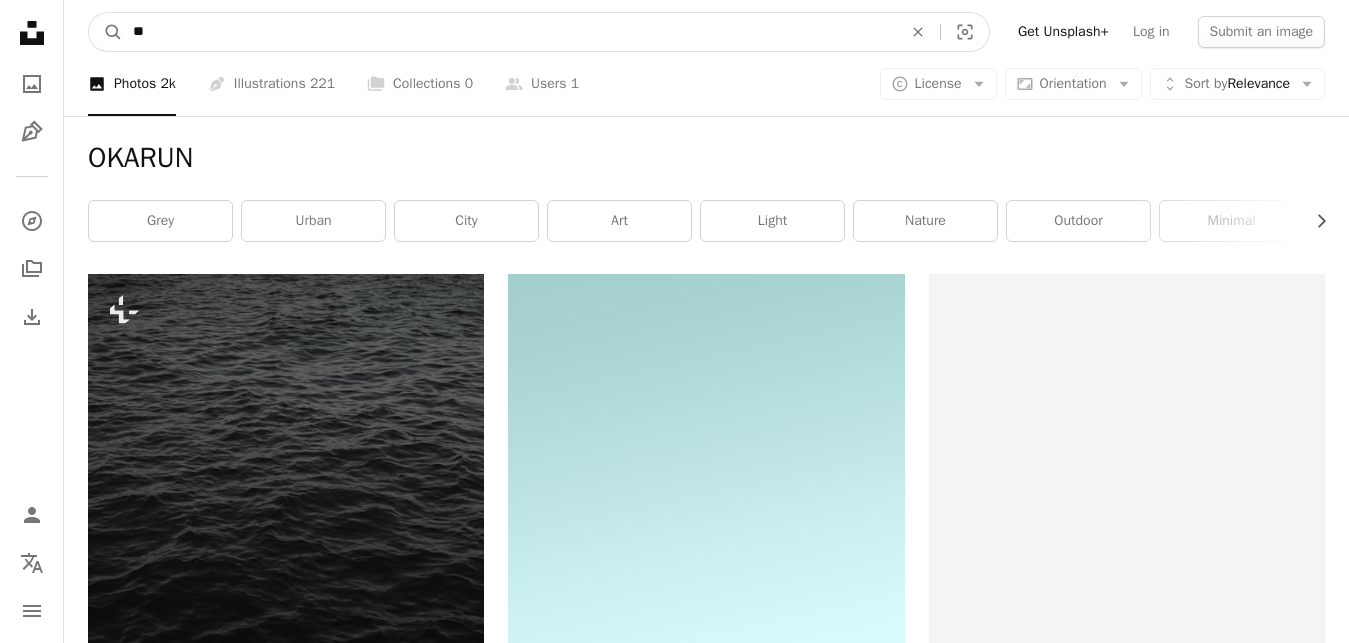 type on "*" 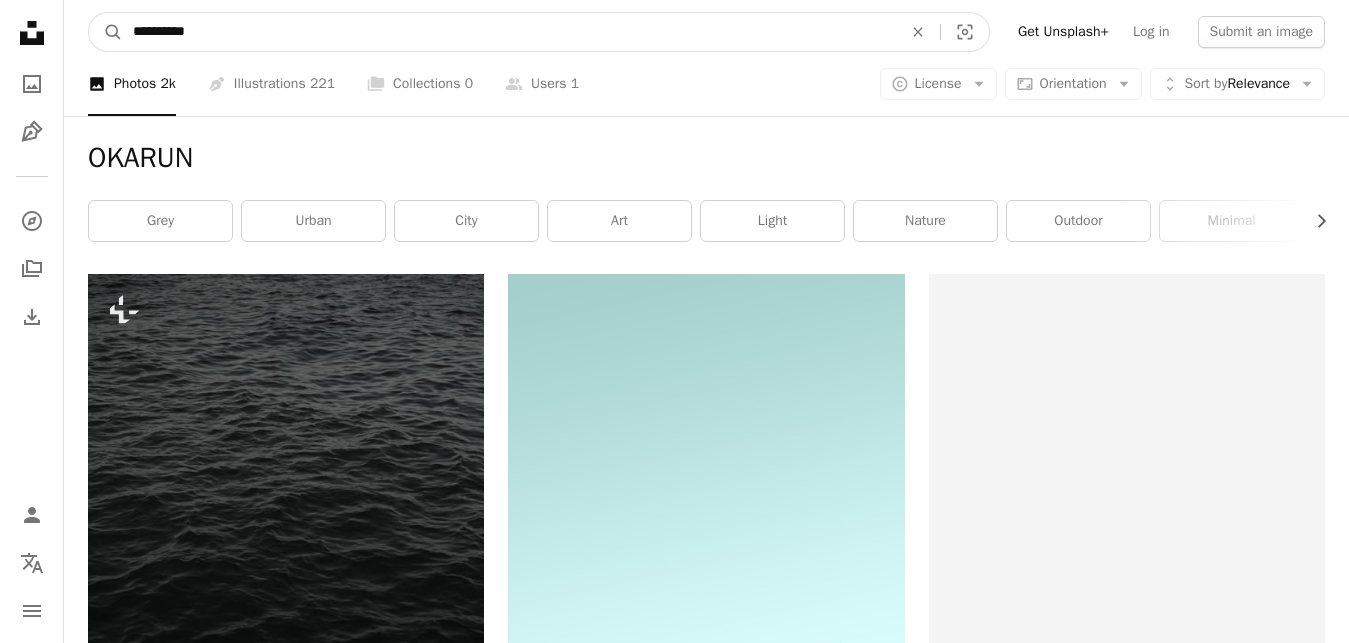 click on "**********" at bounding box center [509, 32] 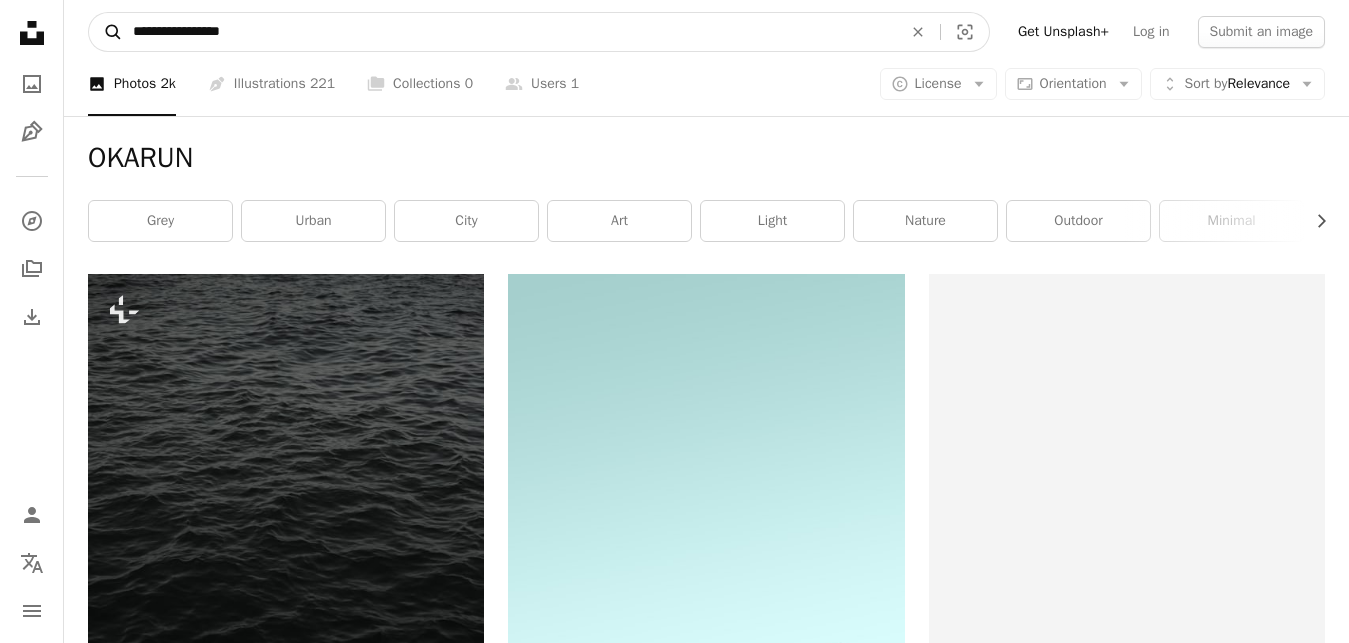 type on "**********" 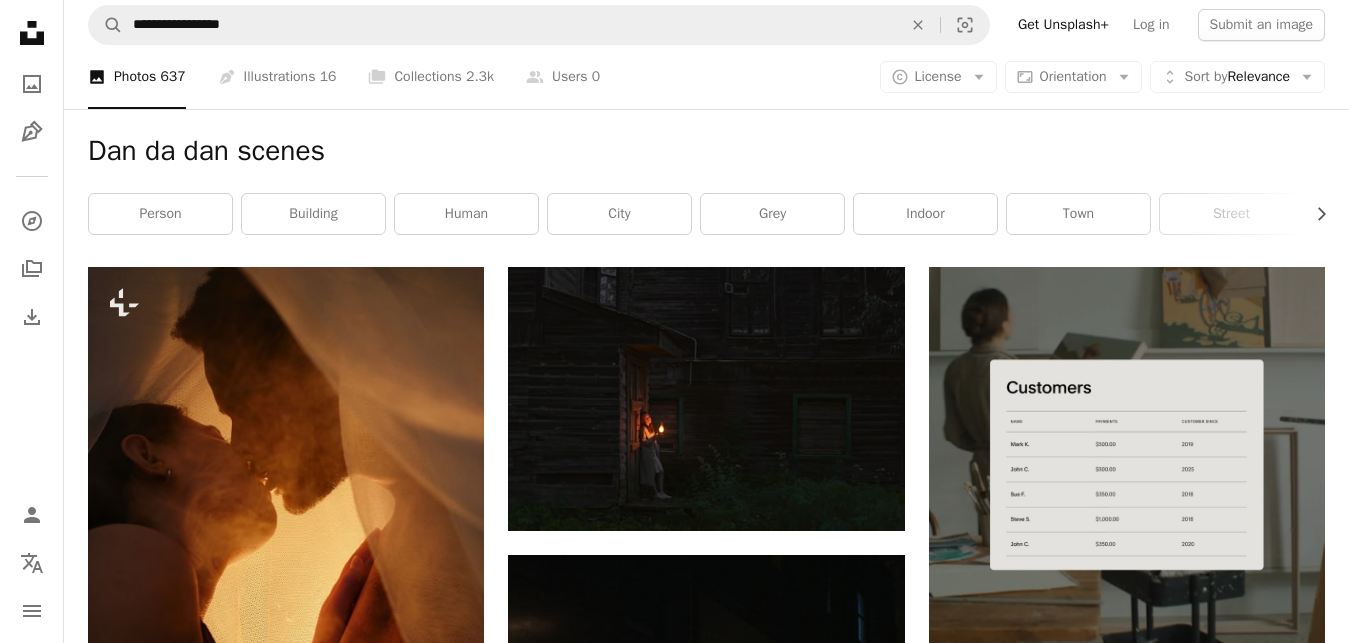 scroll, scrollTop: 0, scrollLeft: 0, axis: both 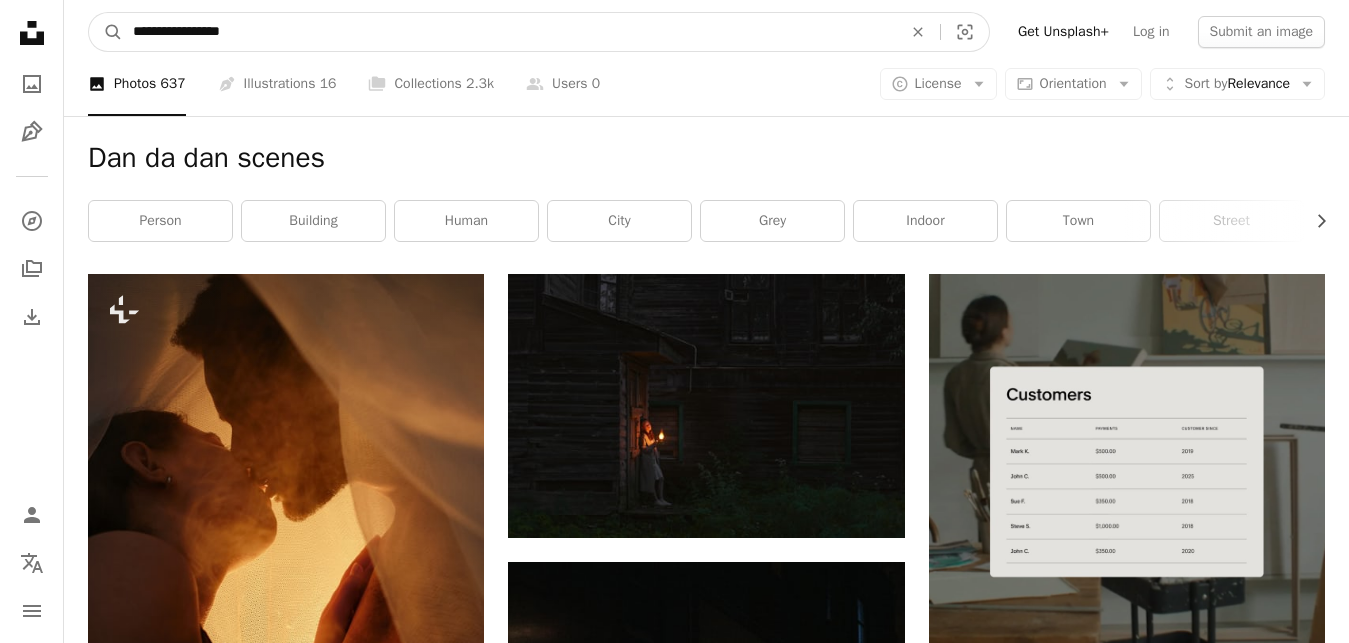click on "**********" at bounding box center (509, 32) 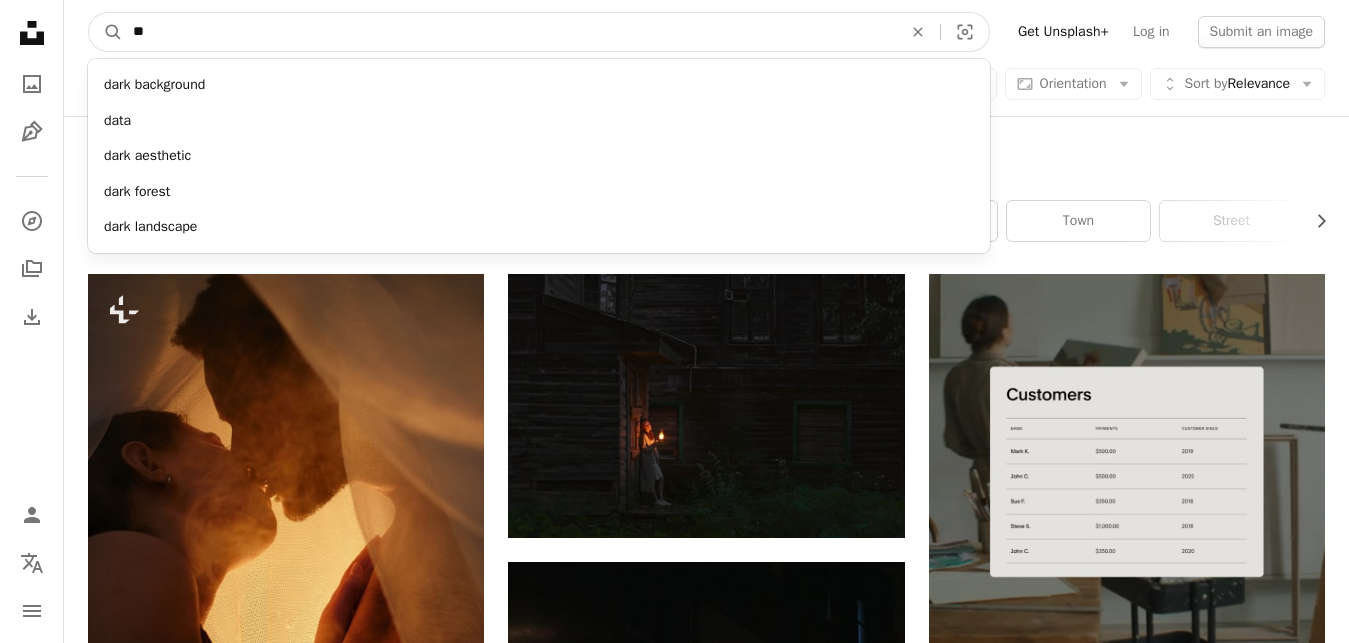 type on "*" 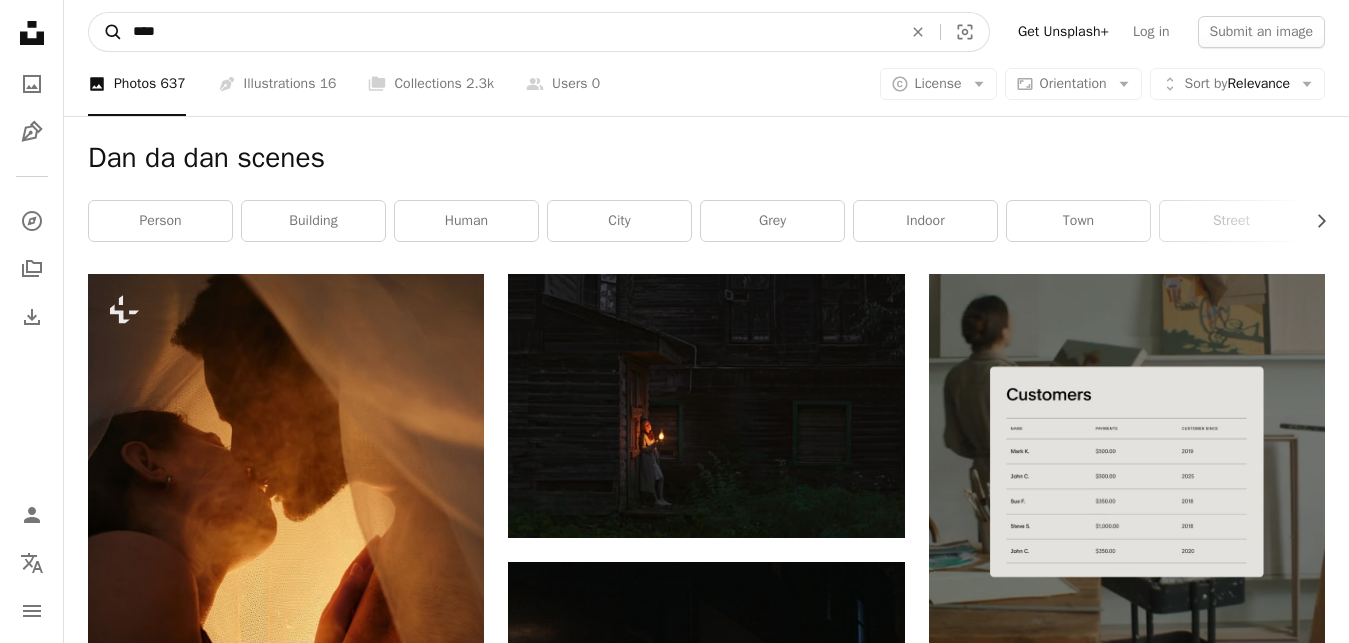 type on "****" 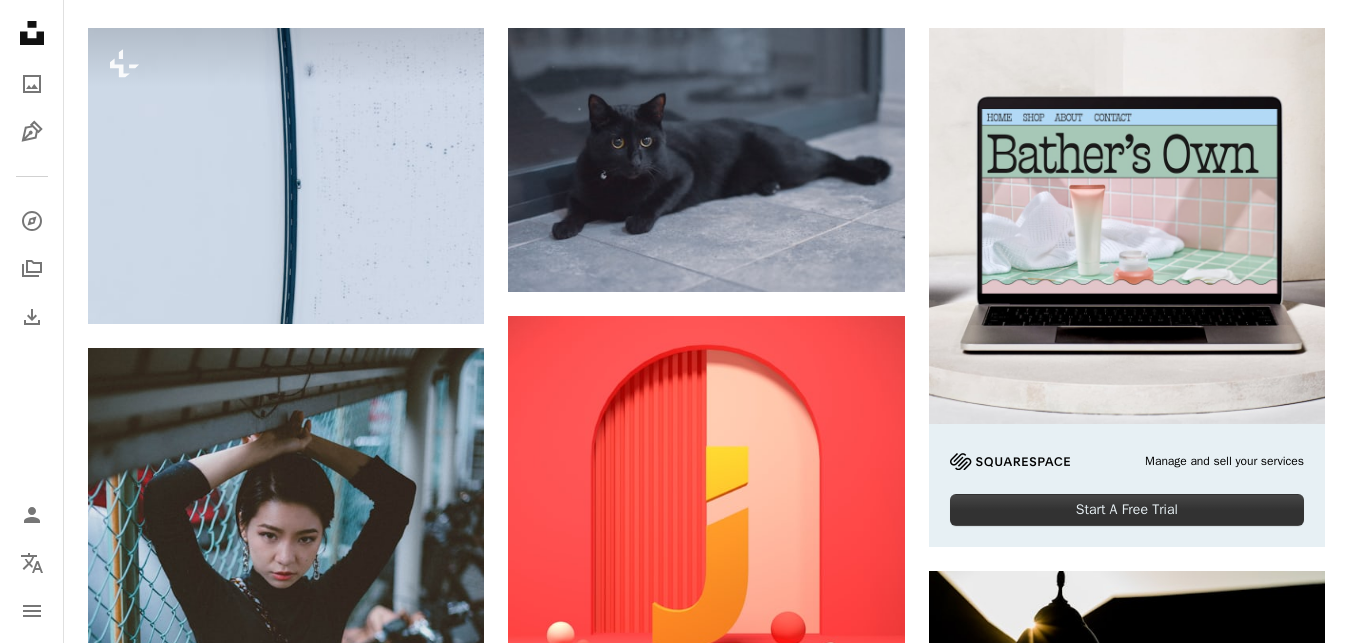 scroll, scrollTop: 276, scrollLeft: 0, axis: vertical 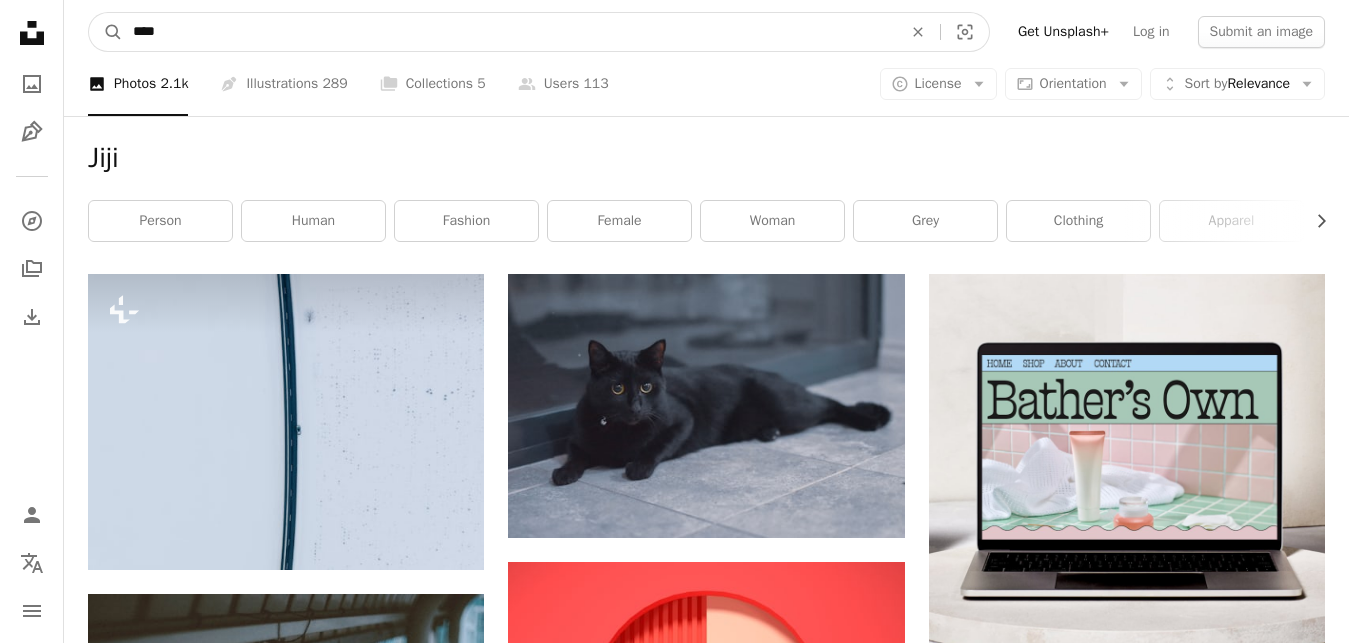 click on "****" at bounding box center [509, 32] 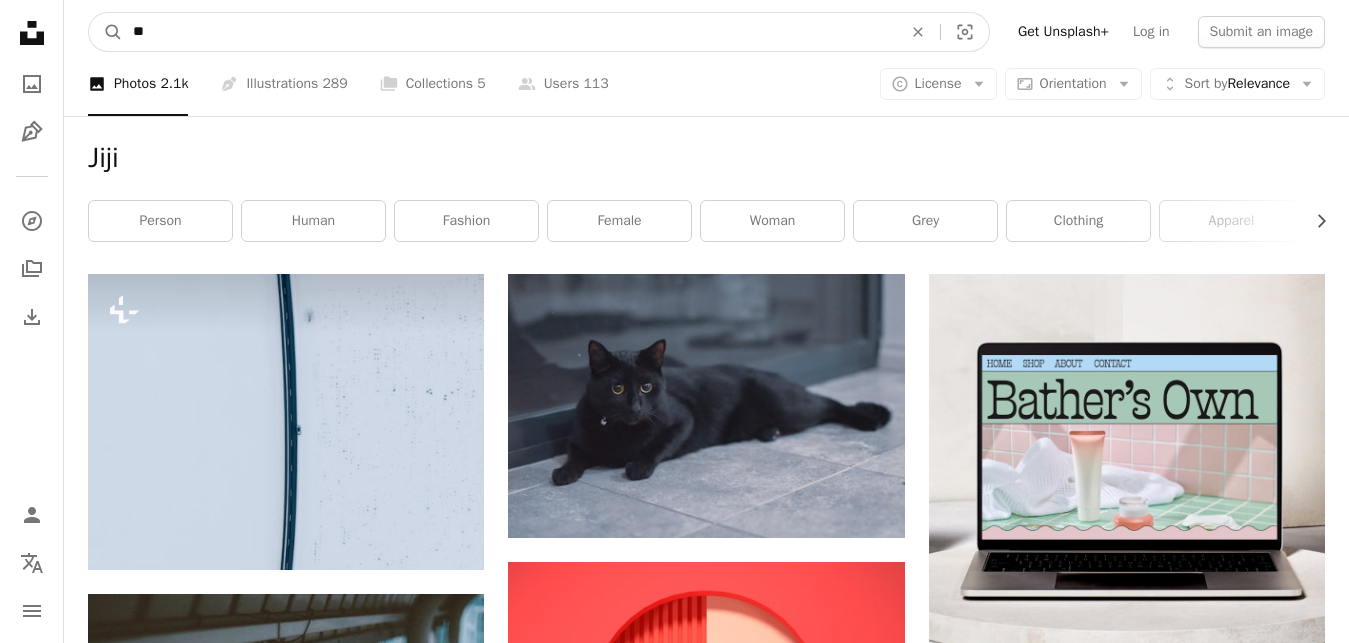 type on "*" 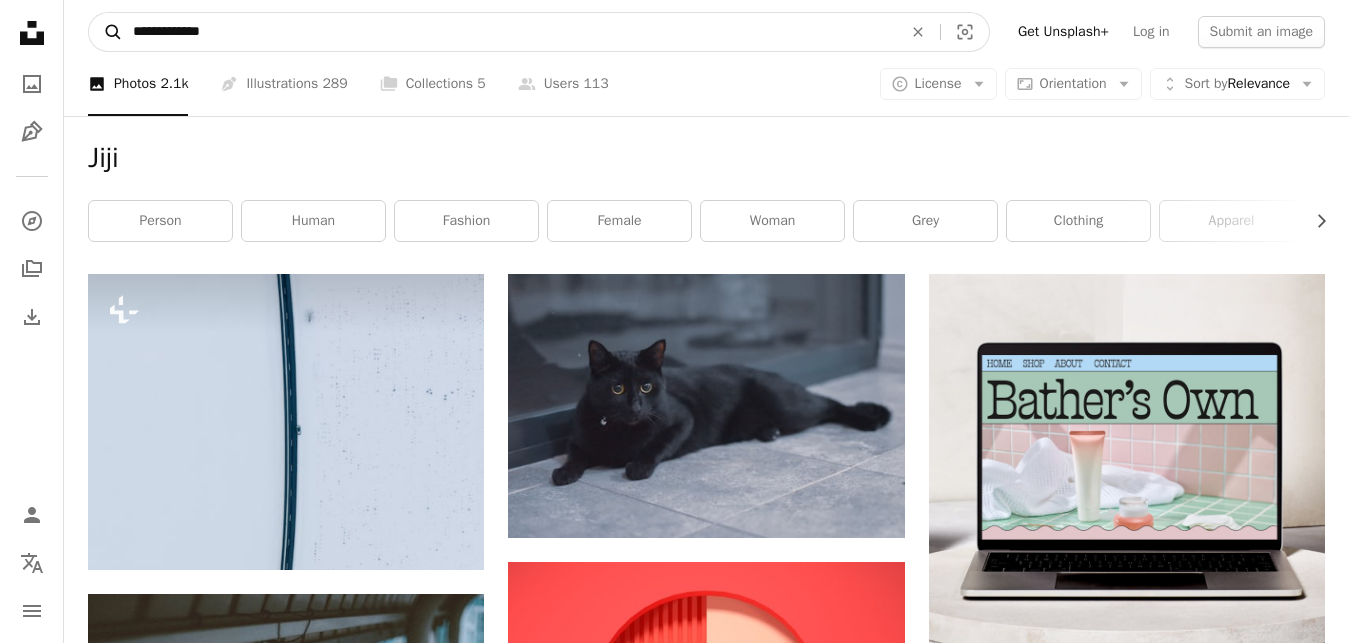 type on "**********" 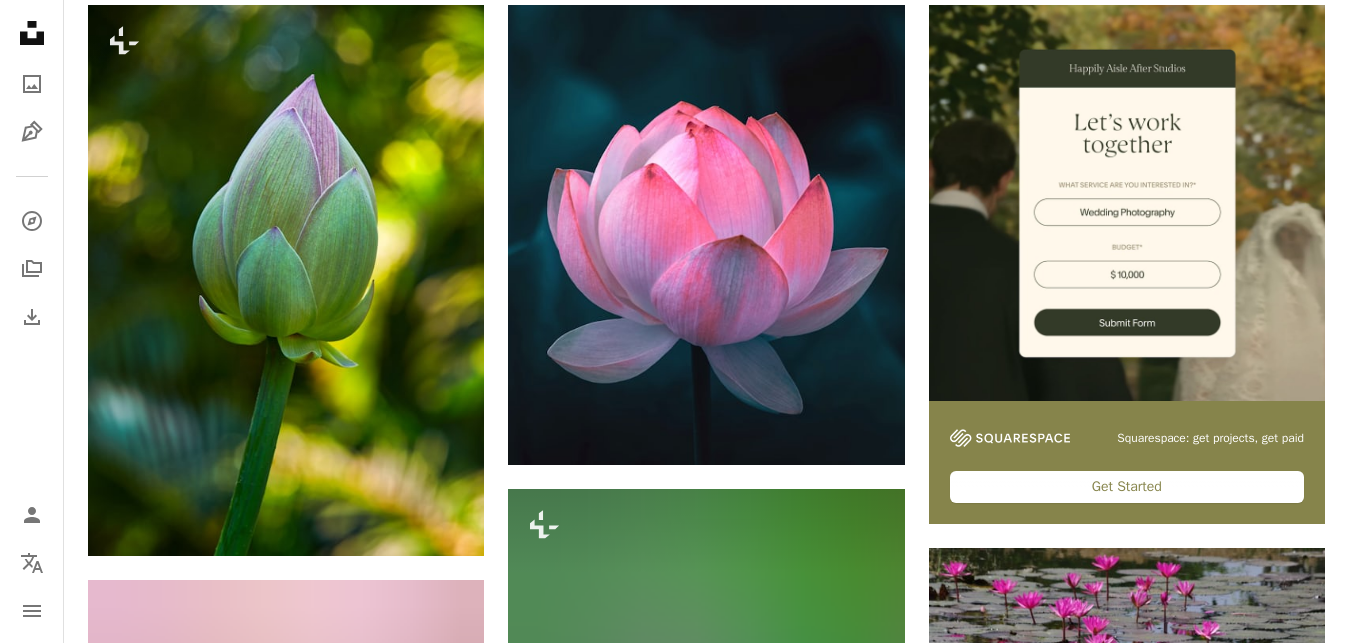 scroll, scrollTop: 0, scrollLeft: 0, axis: both 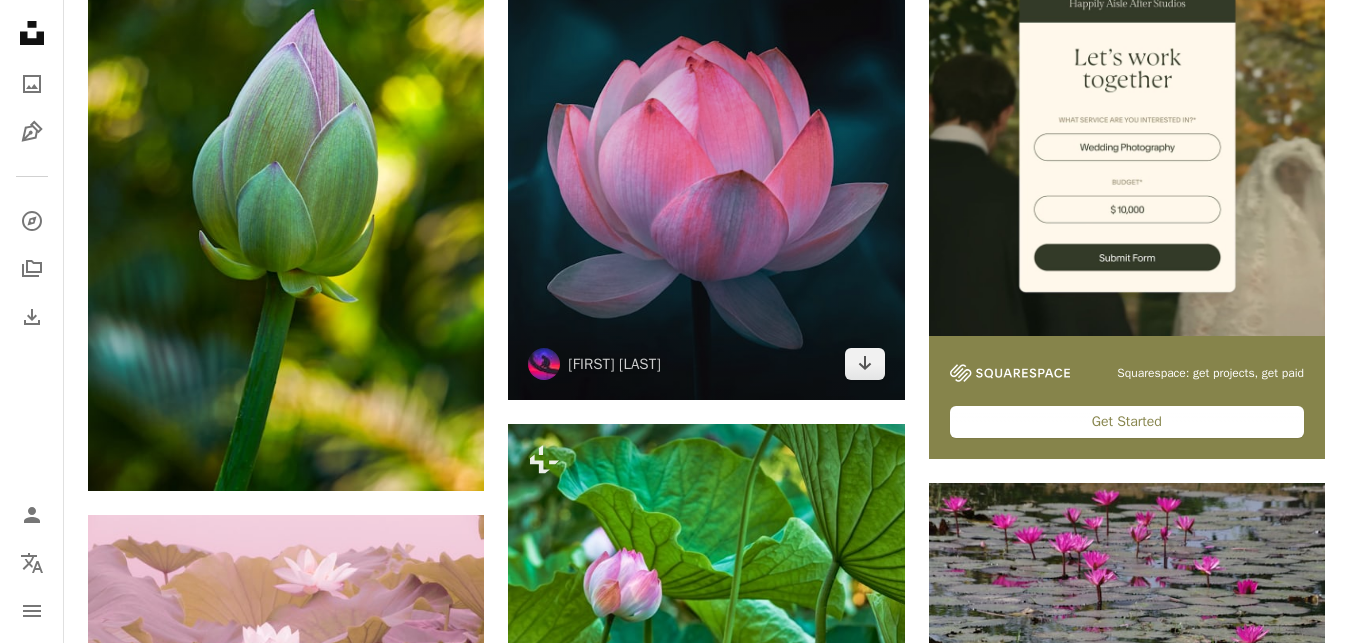 click at bounding box center [706, 170] 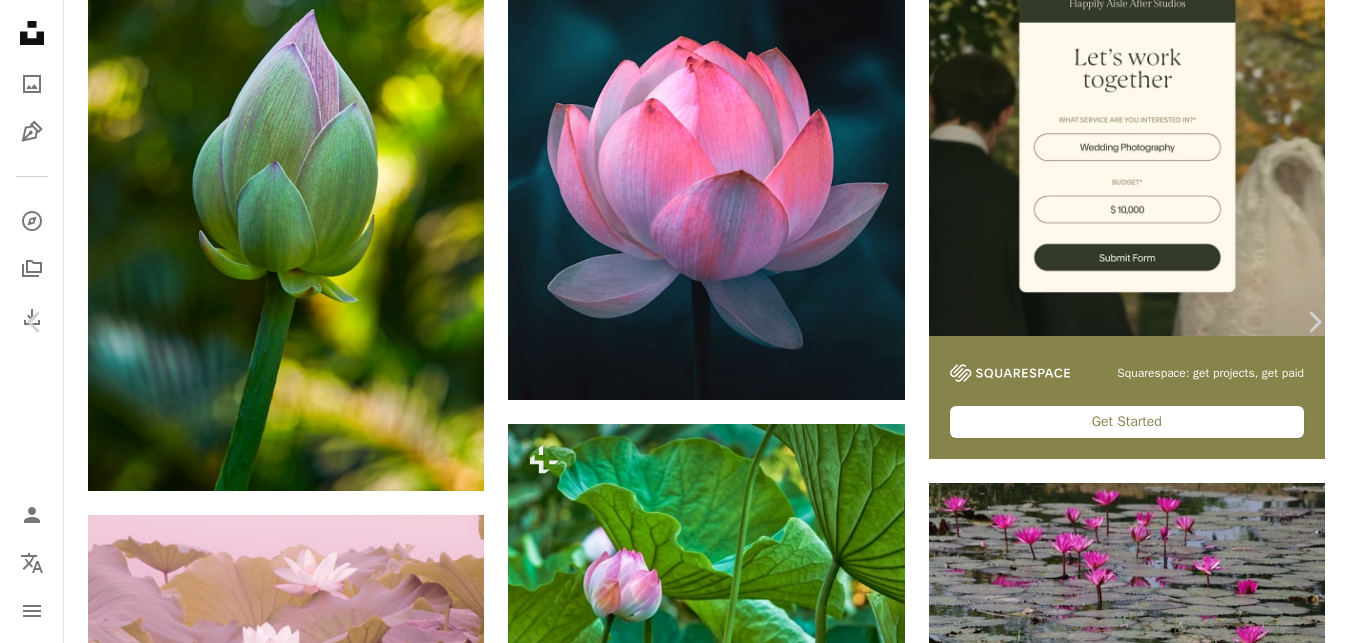 click on "Download free" at bounding box center [1150, 4193] 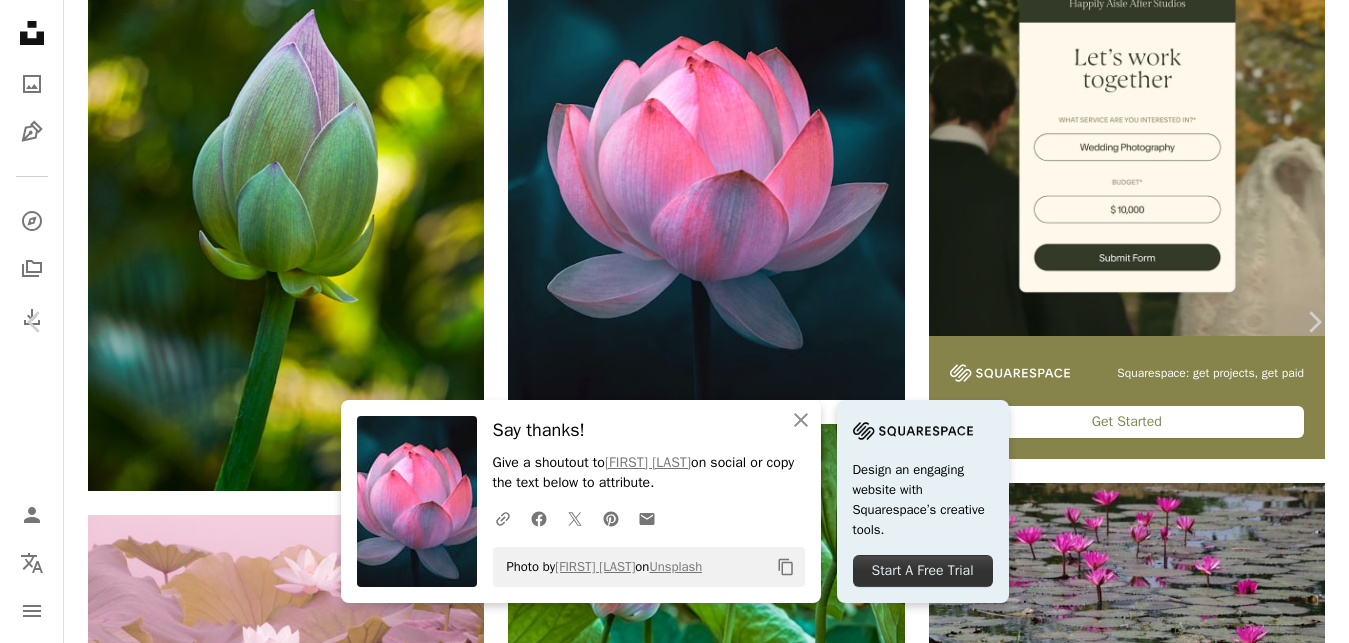 click on "Zoom in" at bounding box center (667, 4524) 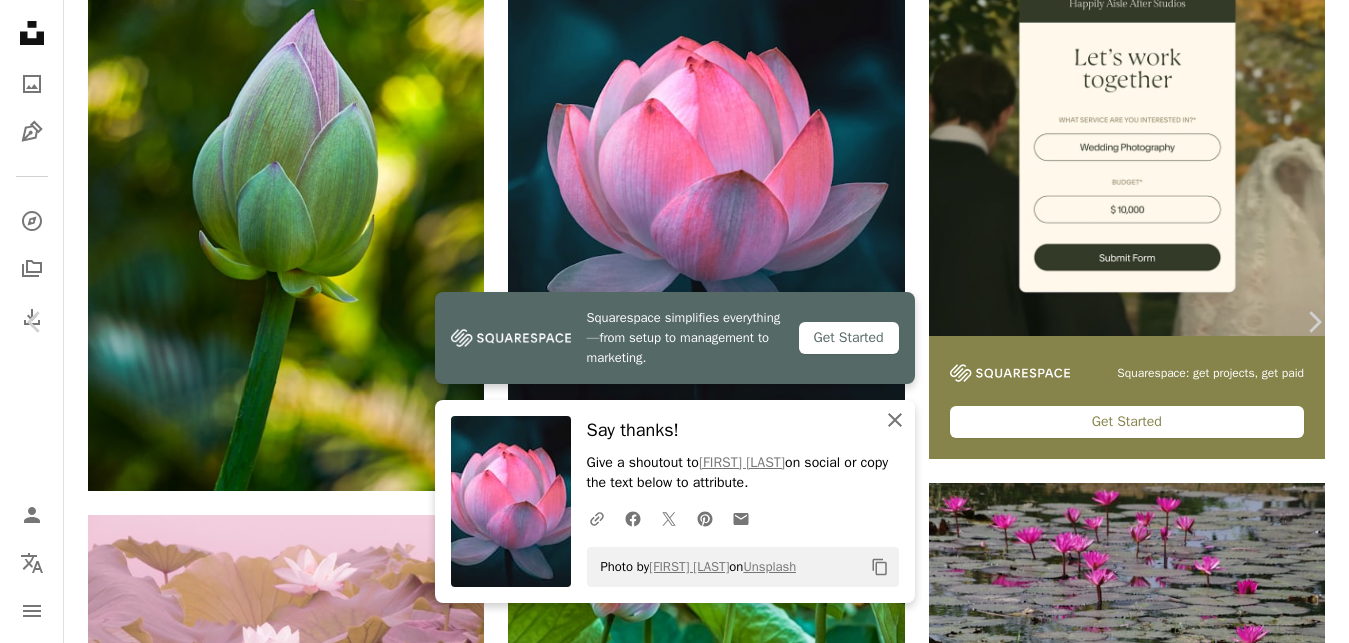 click on "An X shape" 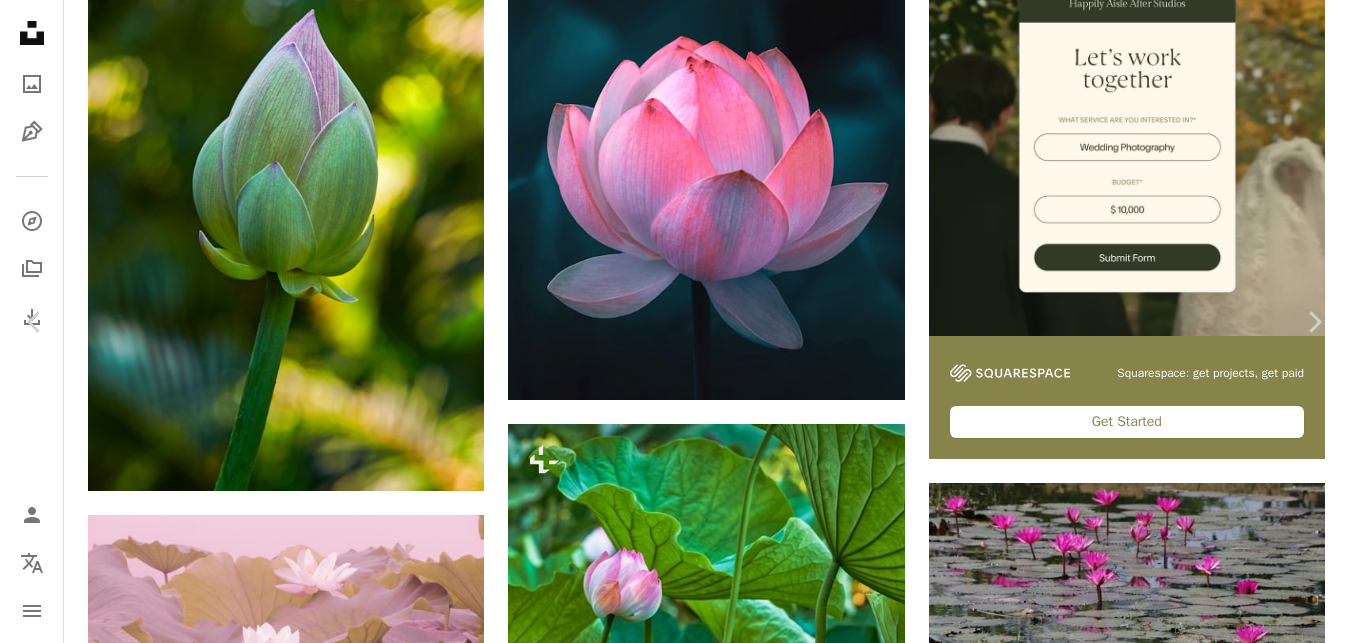 click on "An X shape Join Unsplash Already have an account?  Login First name Last name Email Username  (only letters, numbers and underscores) Password  (min. 8 char) Join By joining, you agree to the  Terms  and  Privacy Policy ." at bounding box center (674, 4467) 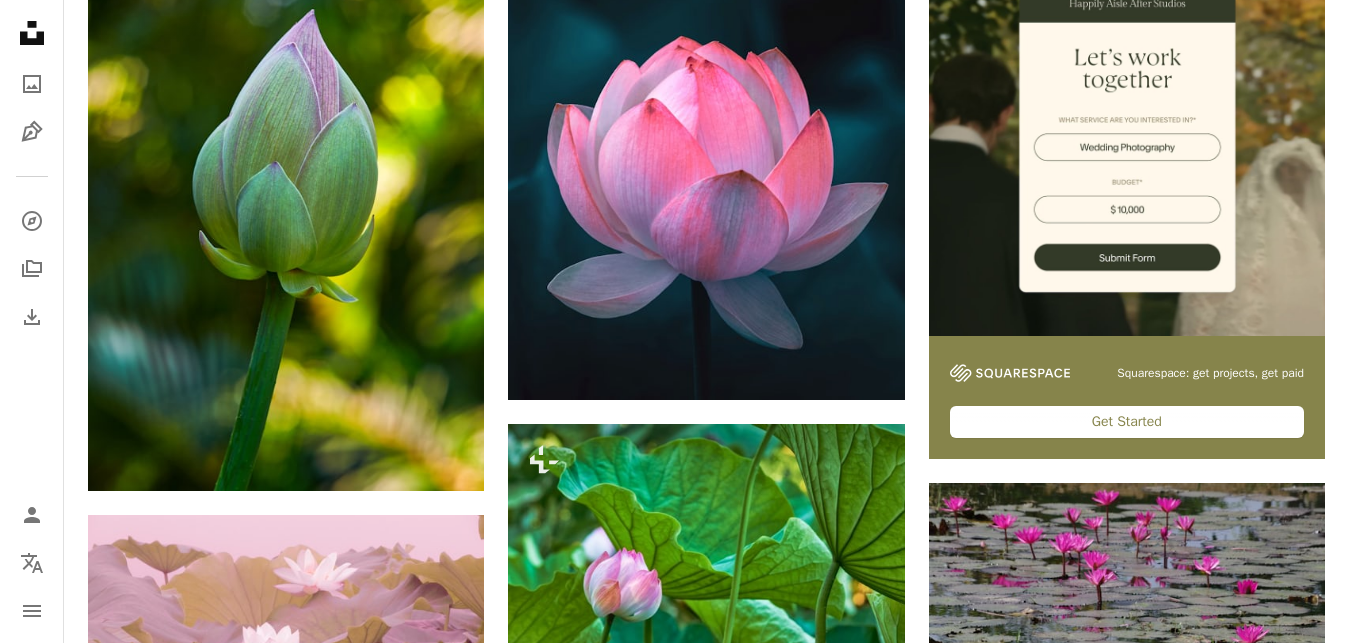 scroll, scrollTop: 334, scrollLeft: 0, axis: vertical 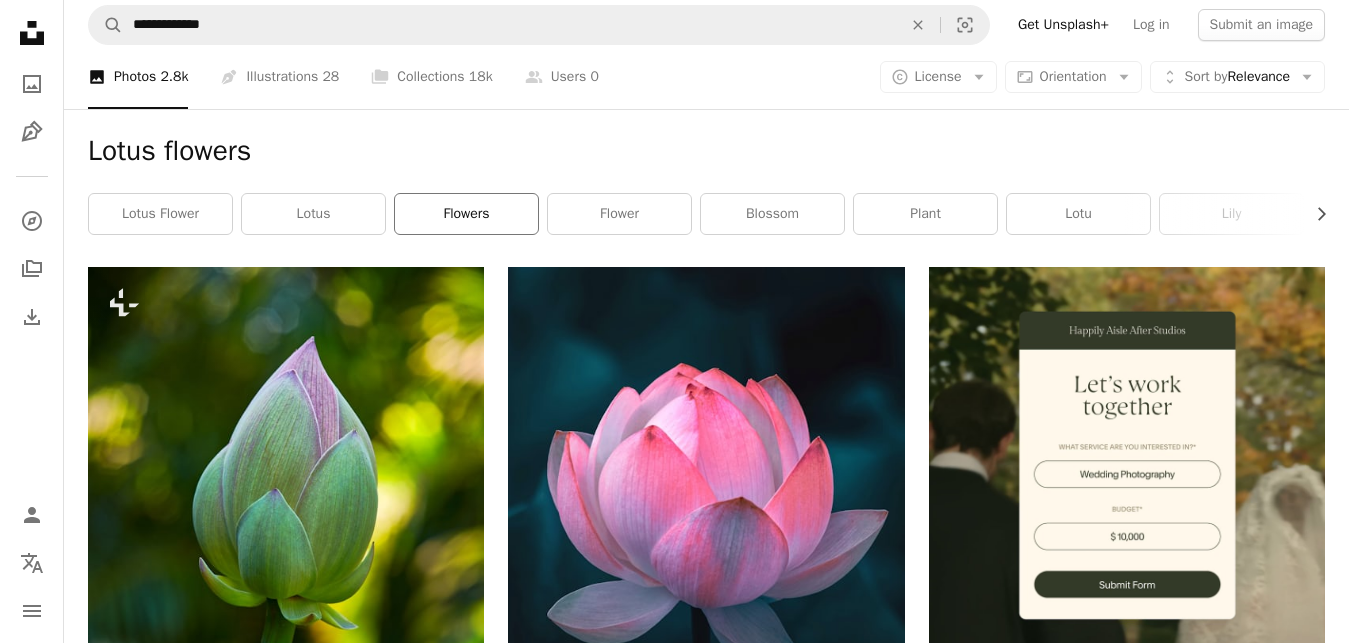 click on "flowers" at bounding box center [466, 214] 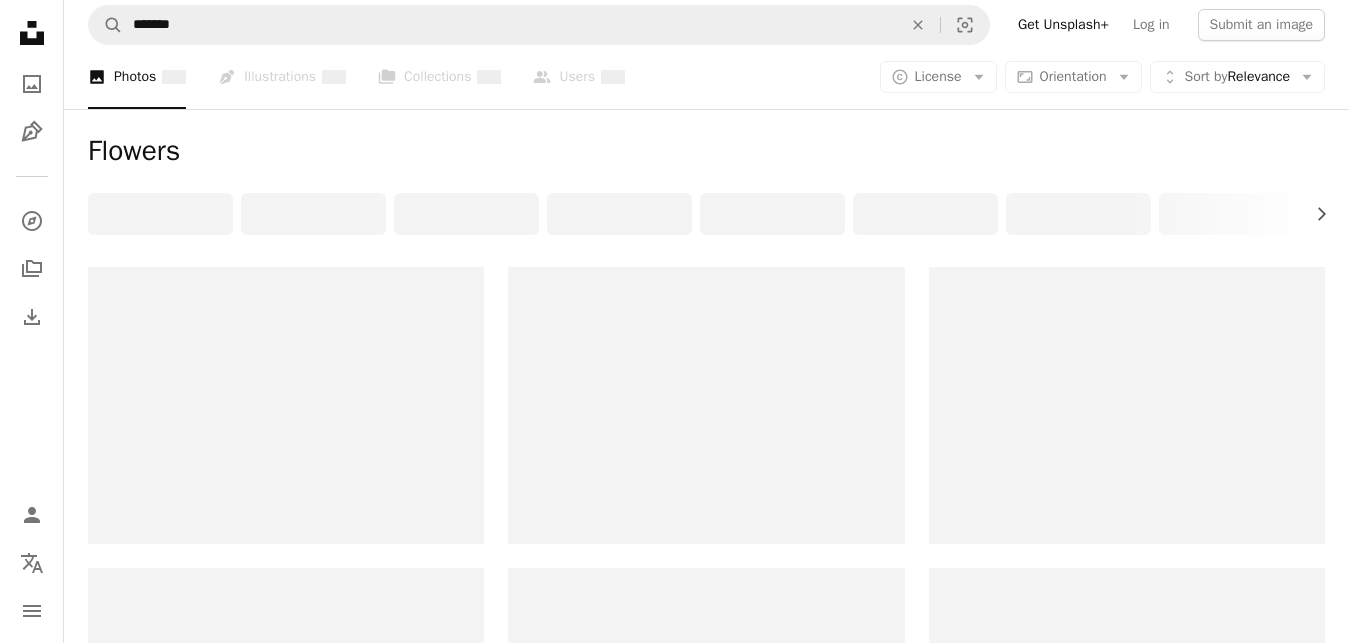 scroll, scrollTop: 0, scrollLeft: 0, axis: both 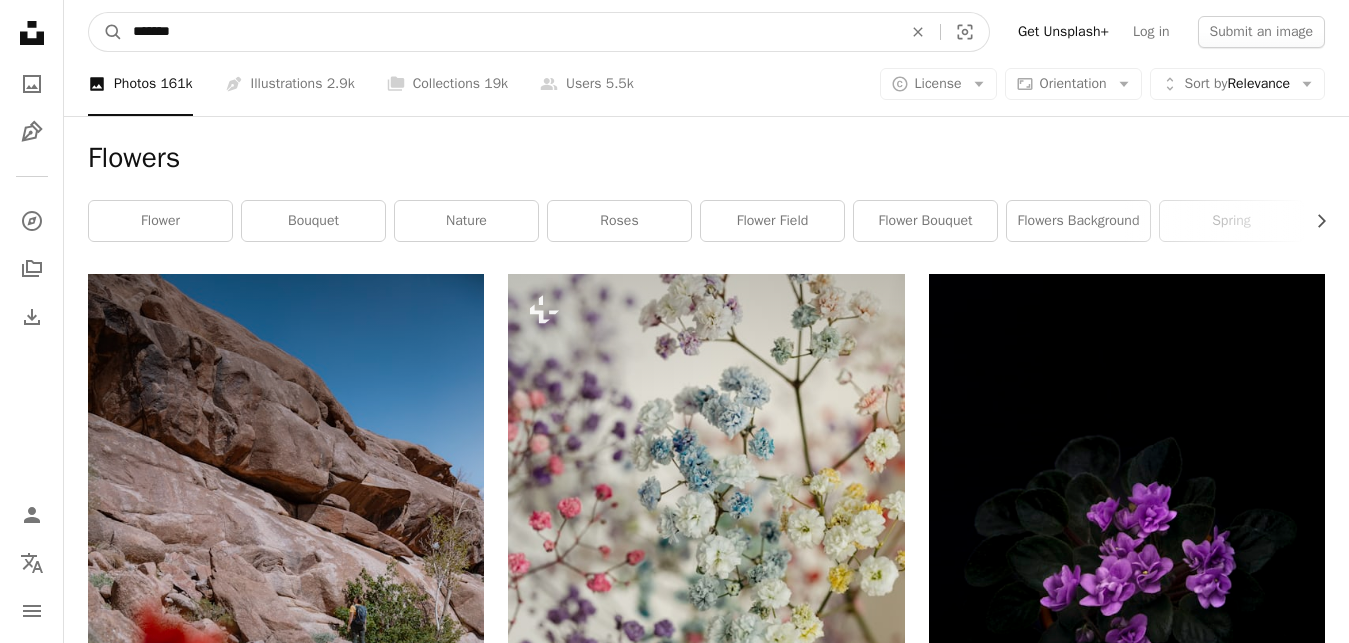 click on "*******" at bounding box center (509, 32) 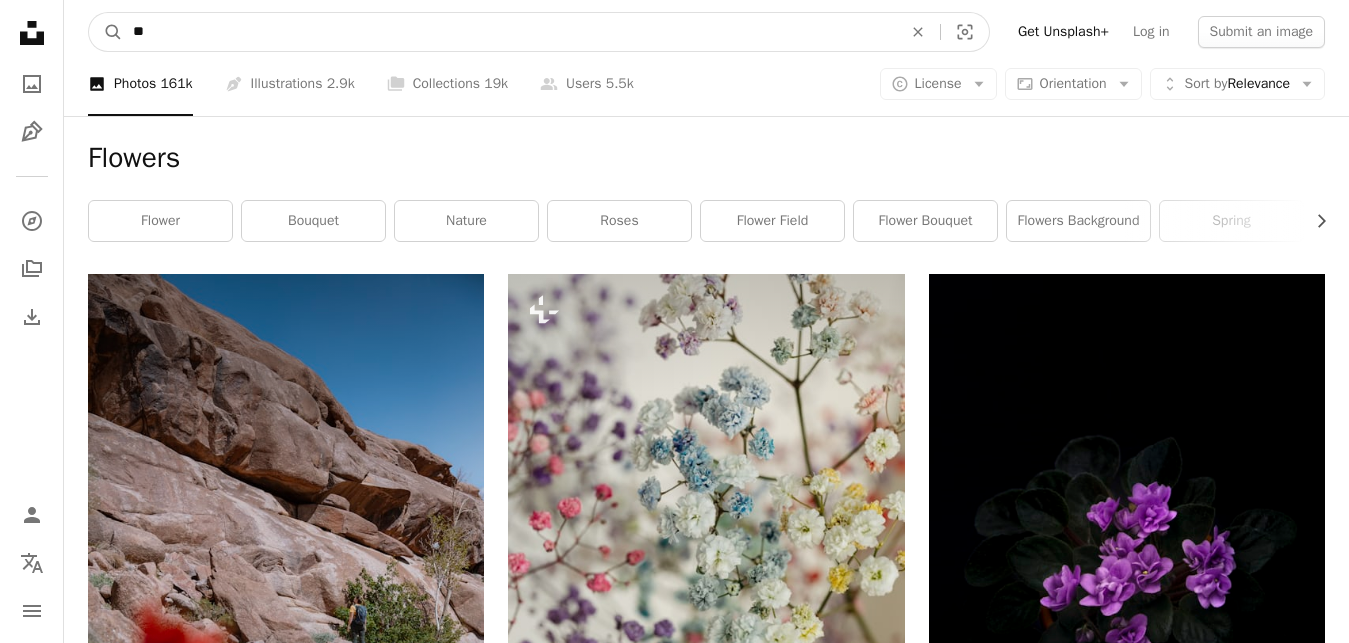type on "*" 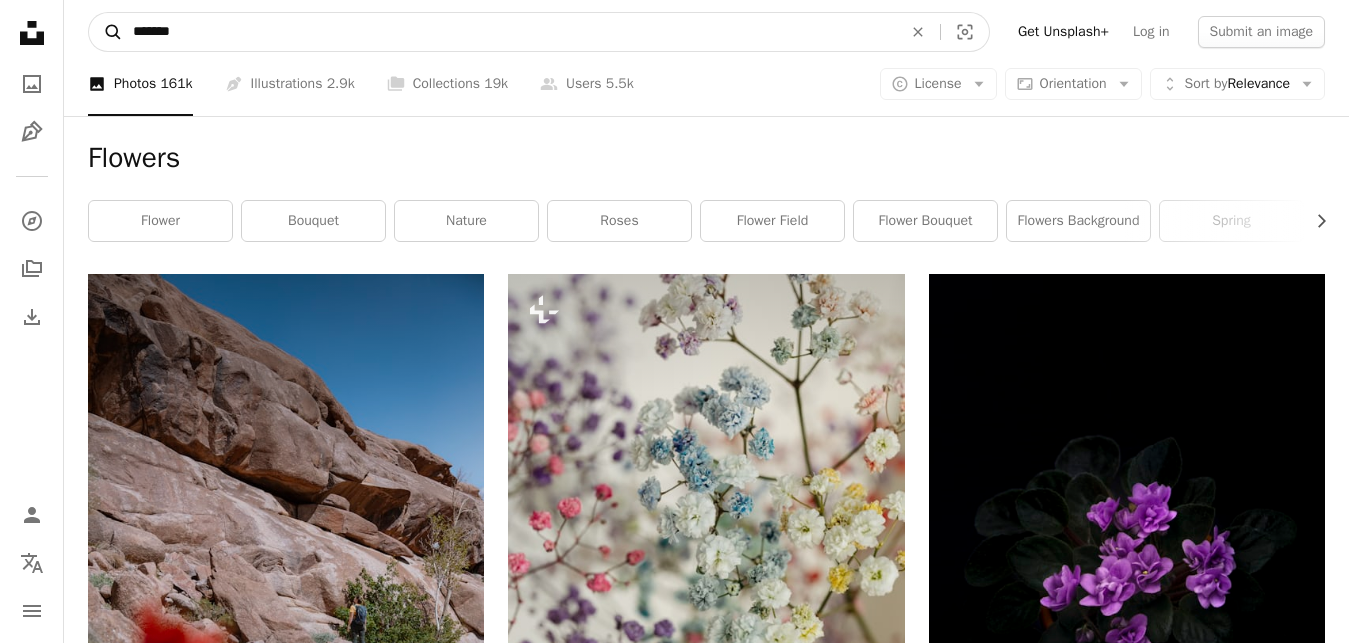 type on "*******" 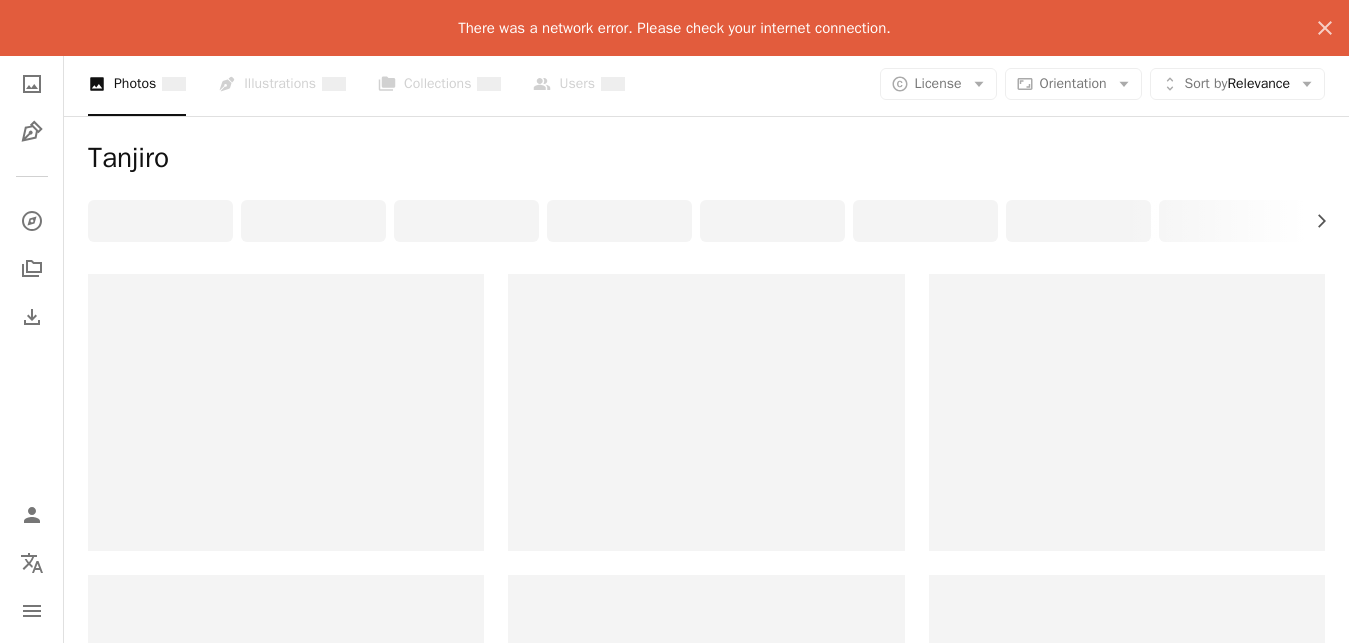 click on "Tanjiro" at bounding box center [706, 158] 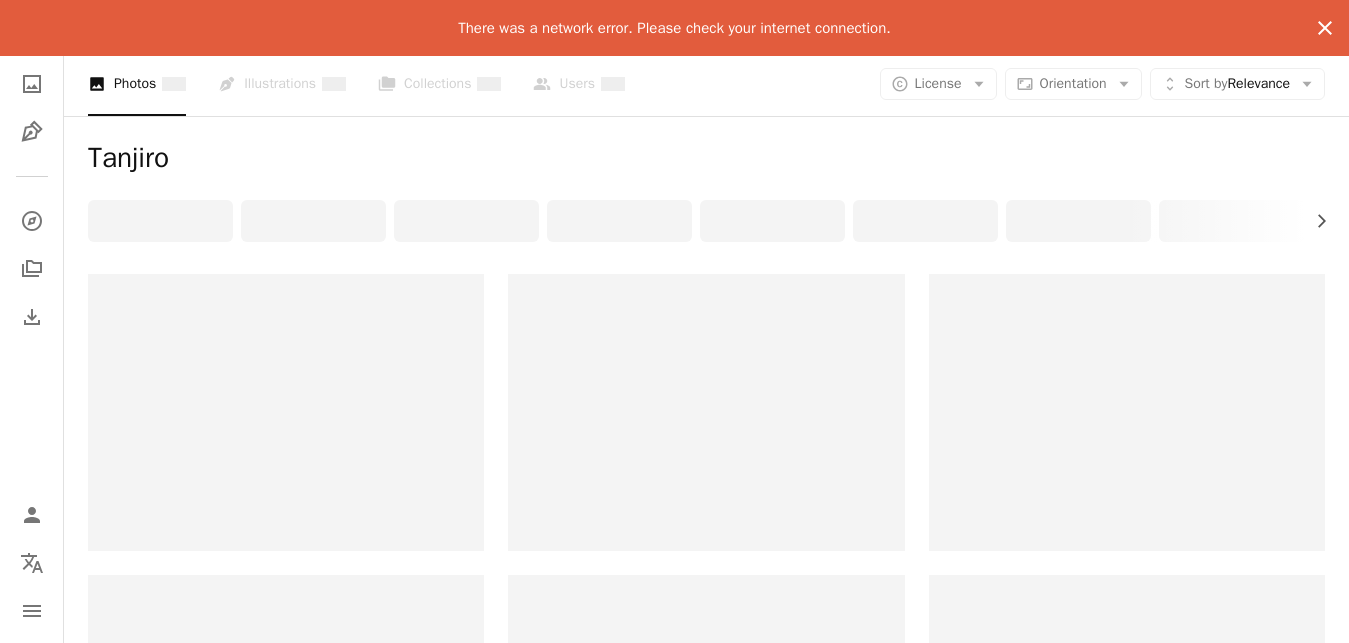 click 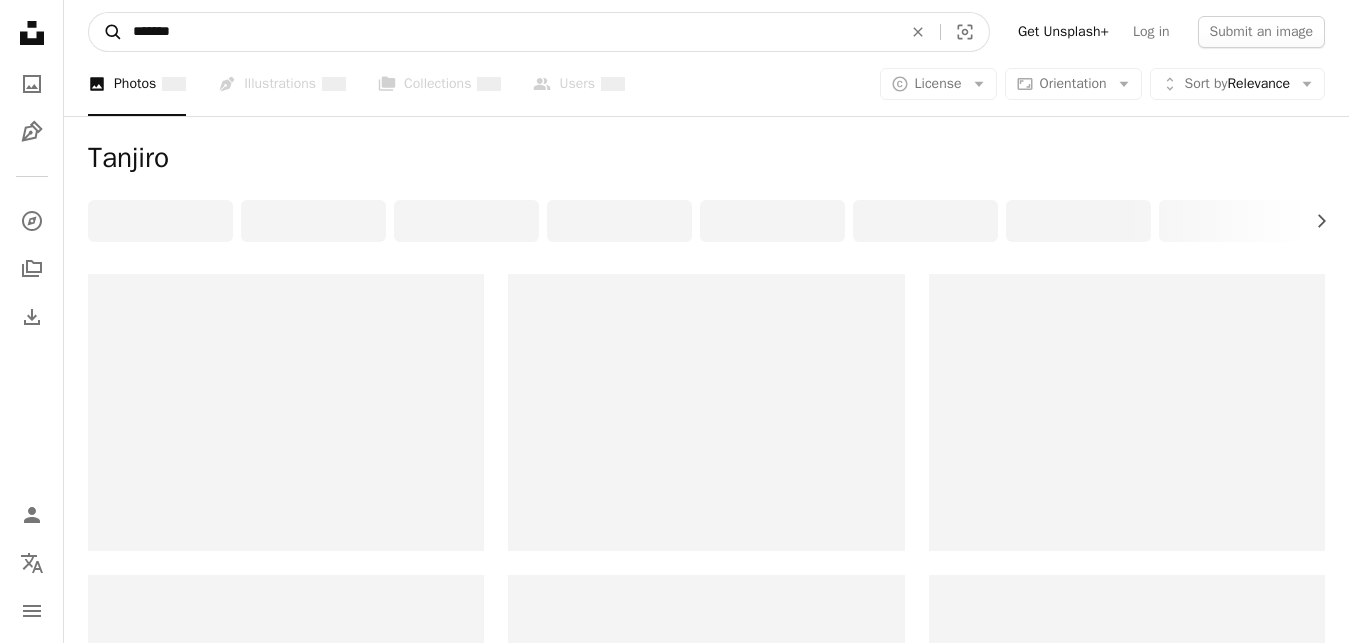 click 